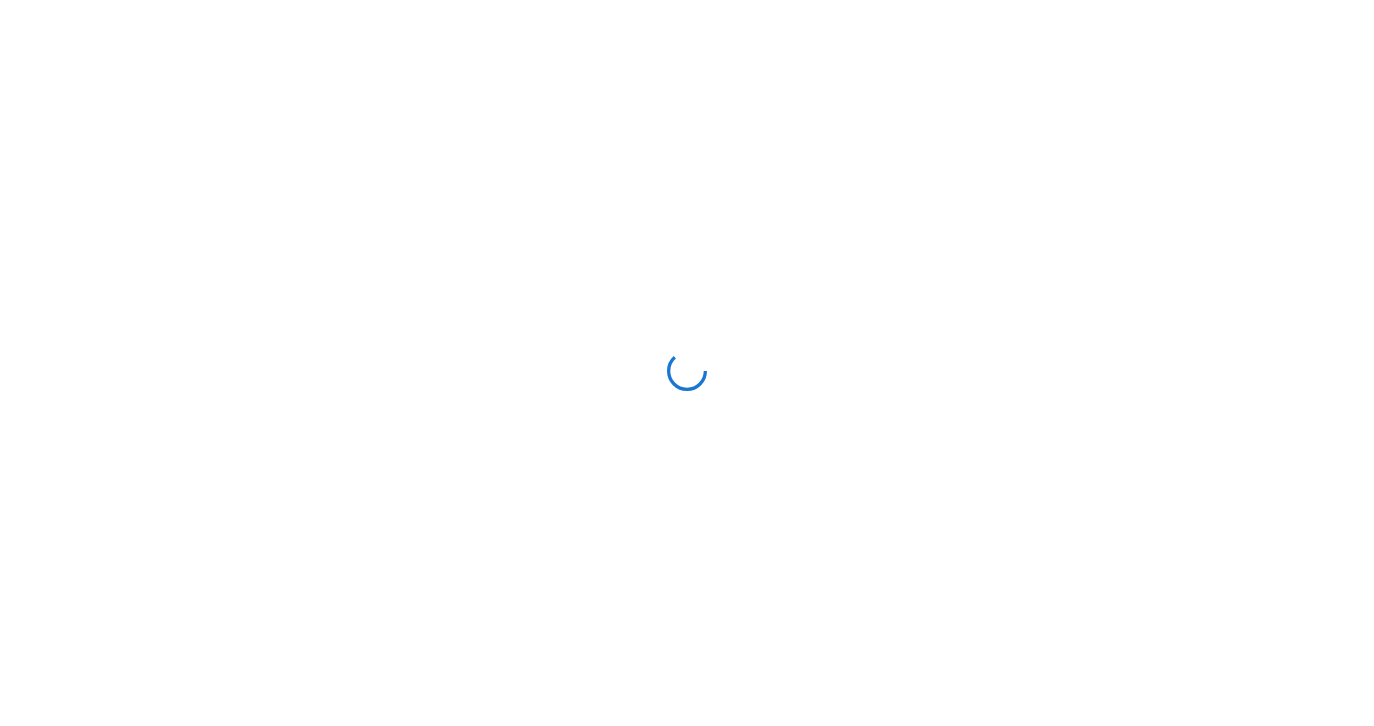 scroll, scrollTop: 0, scrollLeft: 0, axis: both 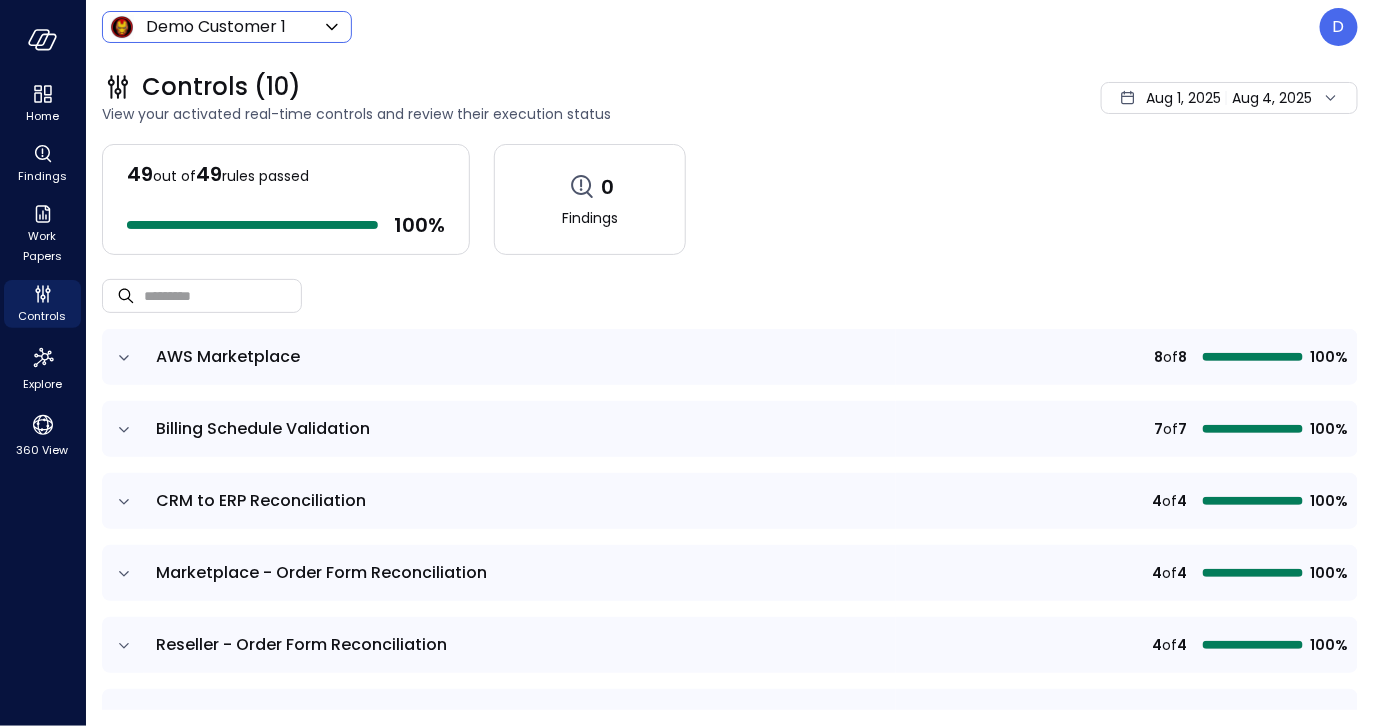 click on "Safebooks.ai" at bounding box center (687, 363) 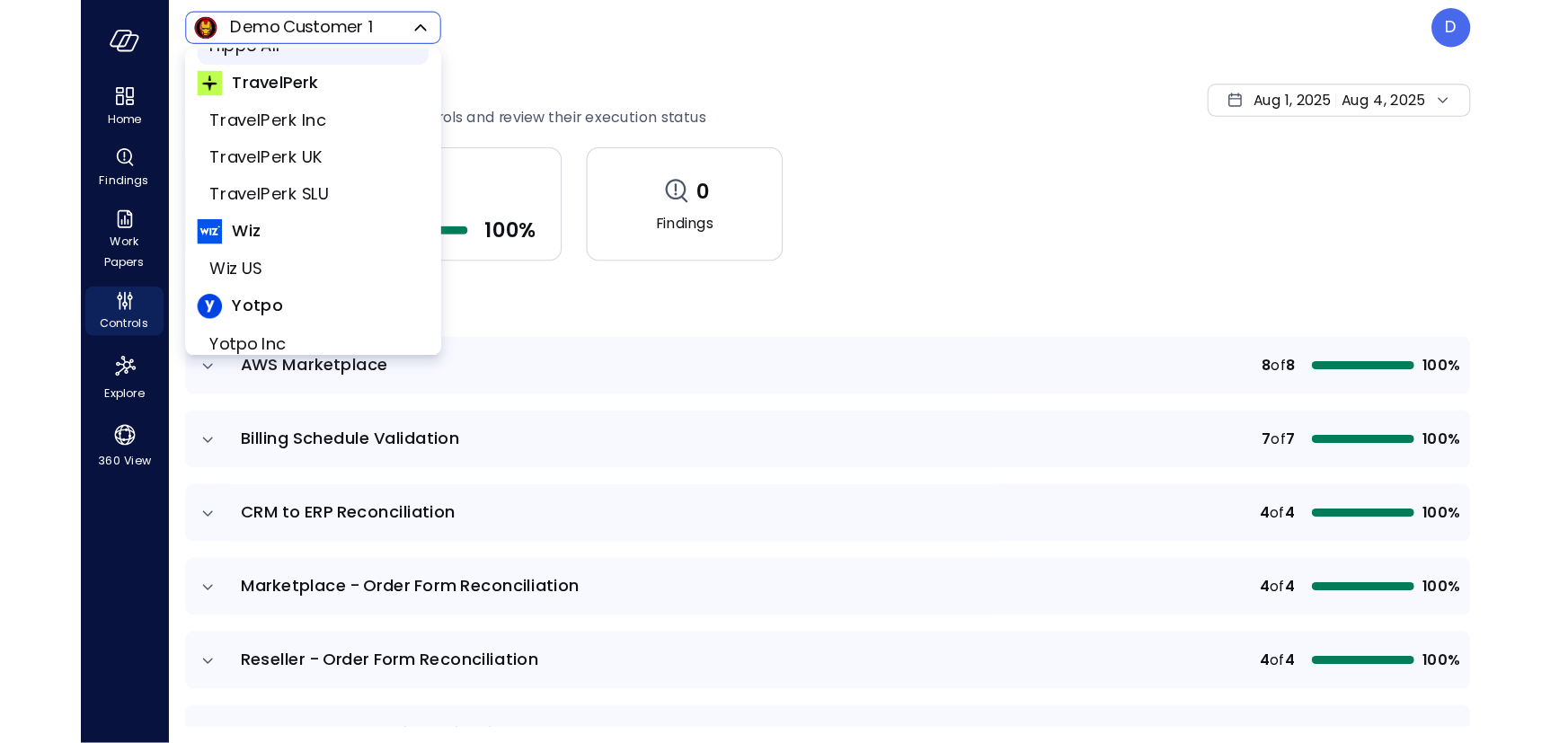 scroll, scrollTop: 241, scrollLeft: 0, axis: vertical 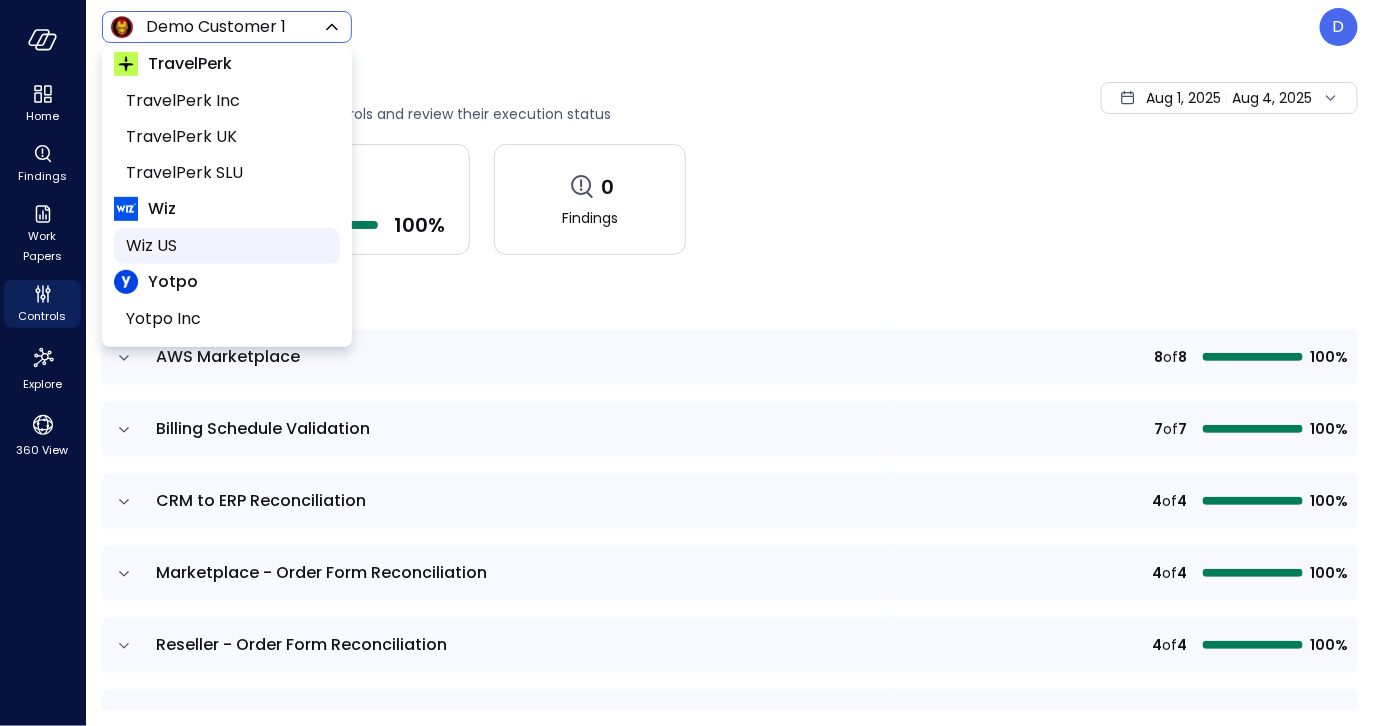 click on "Wiz US" at bounding box center (225, 246) 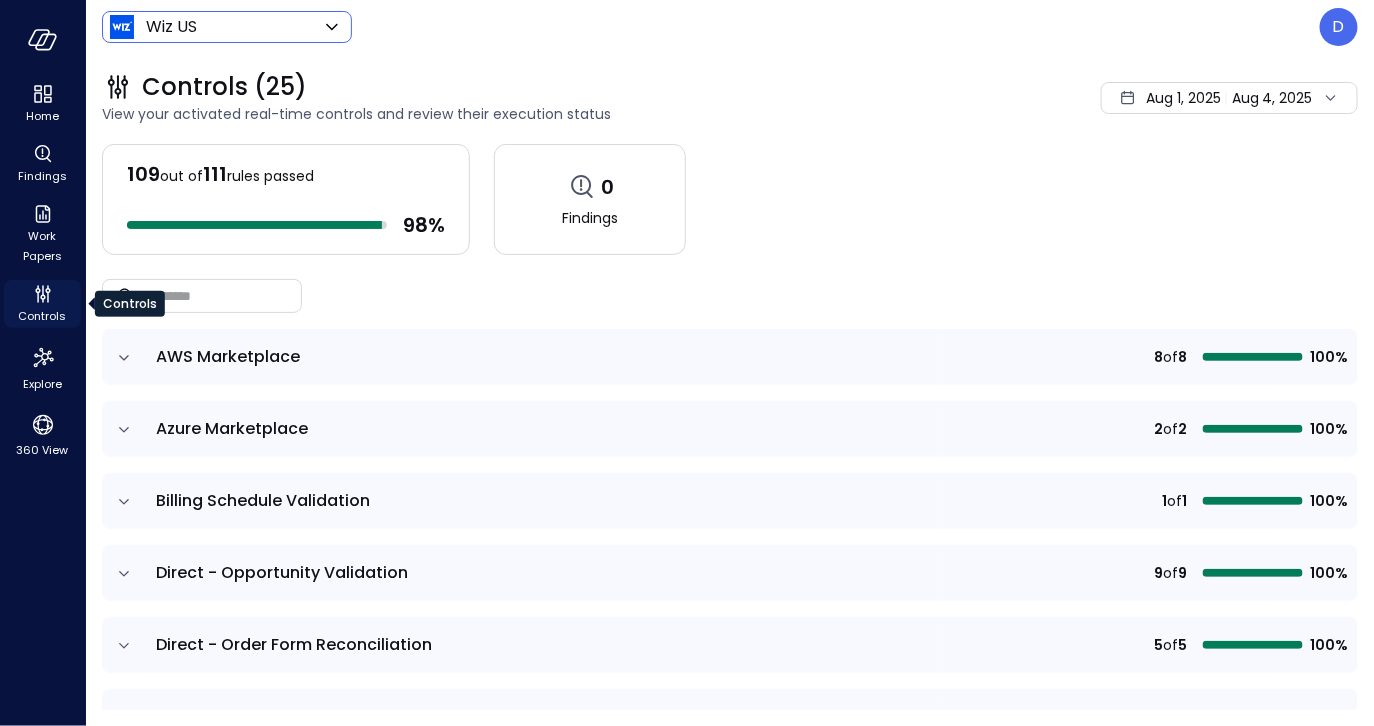 click on "Controls" at bounding box center [43, 316] 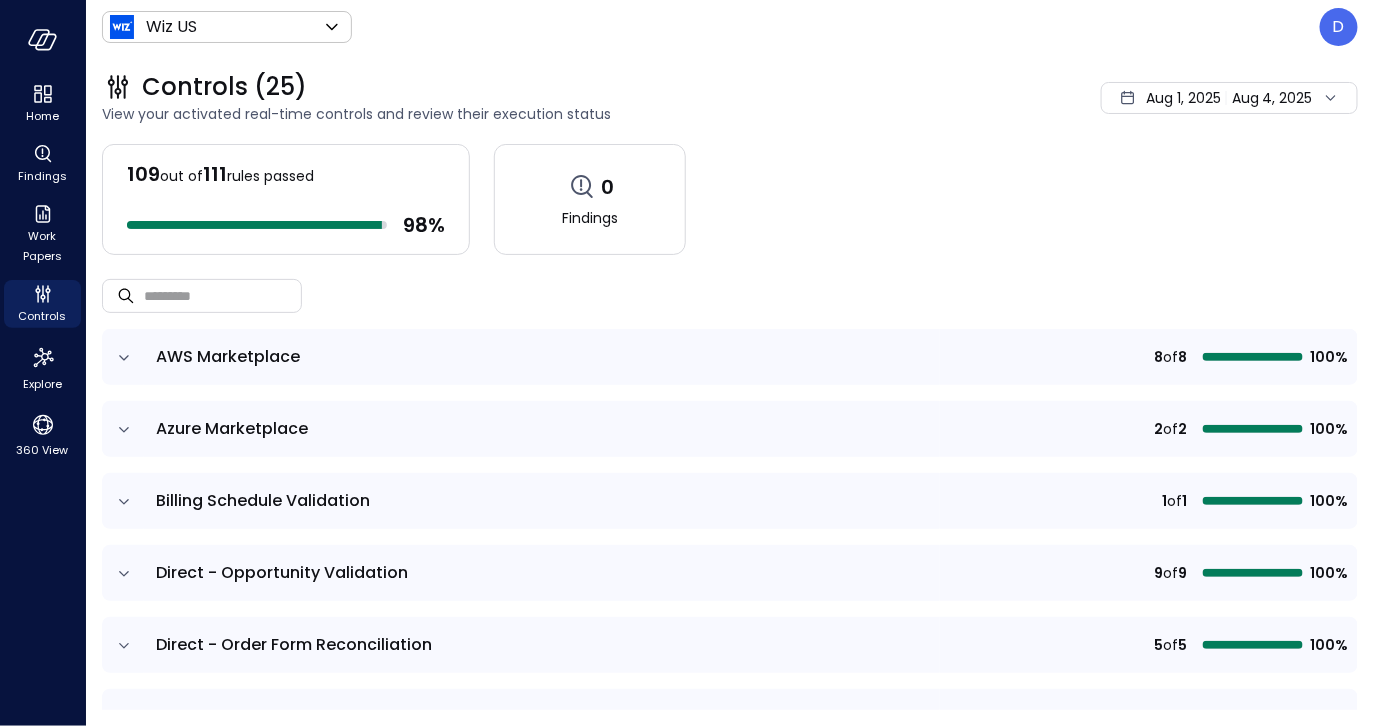 click on "Controls (25) View your activated real-time controls and review their execution status [DATE] [DATE]" at bounding box center [722, 98] 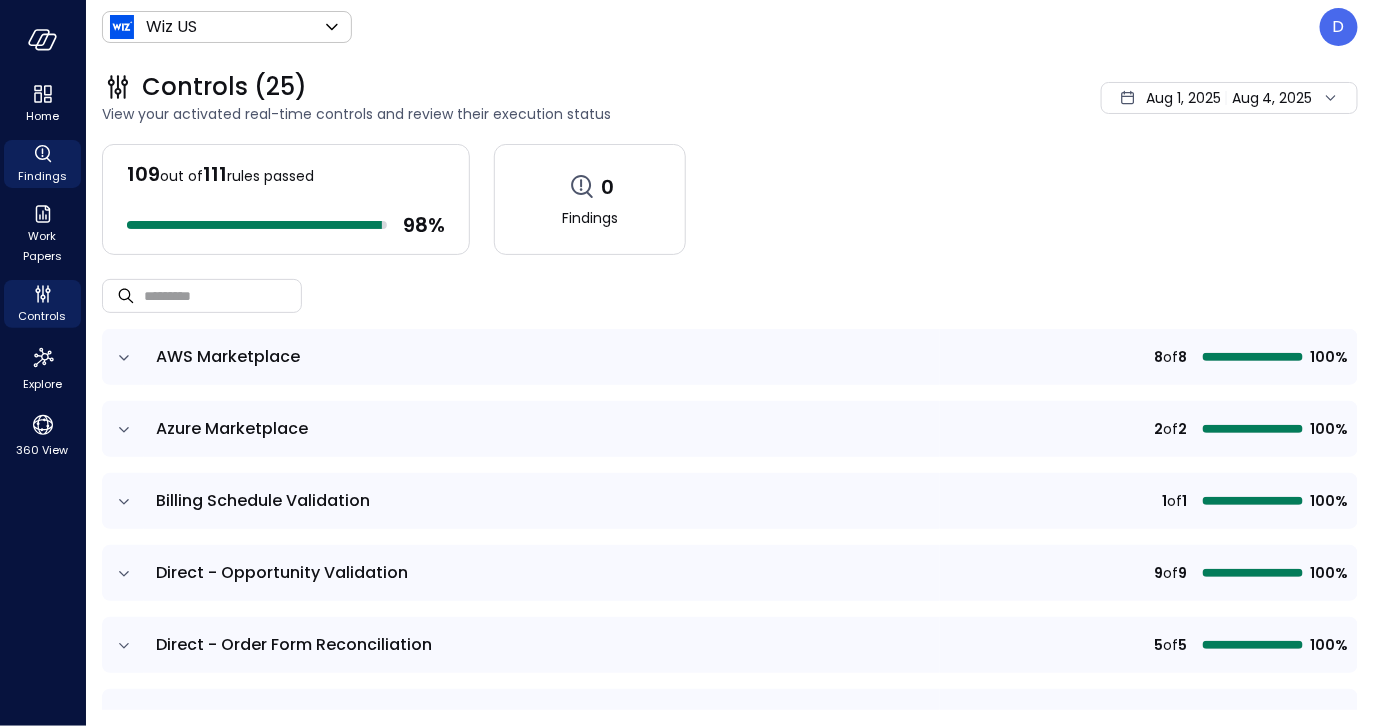 click 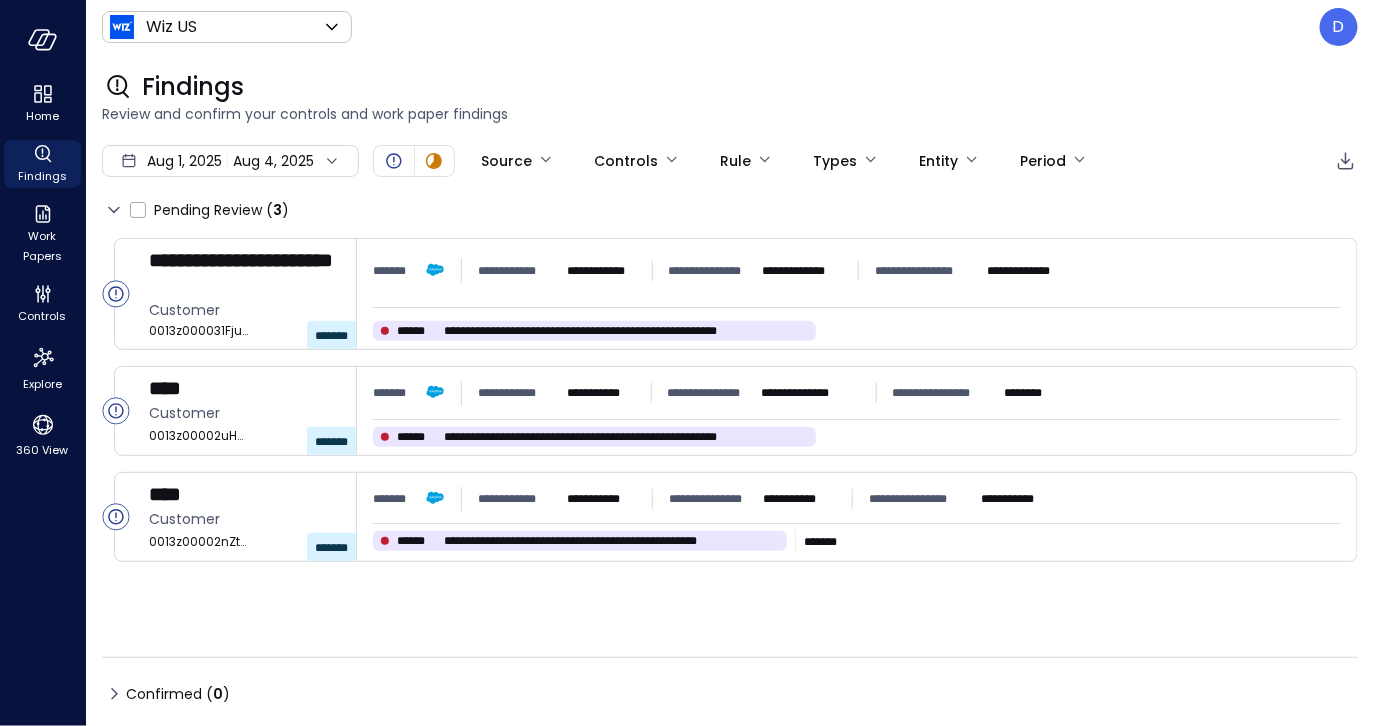 click on "Review and confirm your controls and work paper findings" at bounding box center [730, 114] 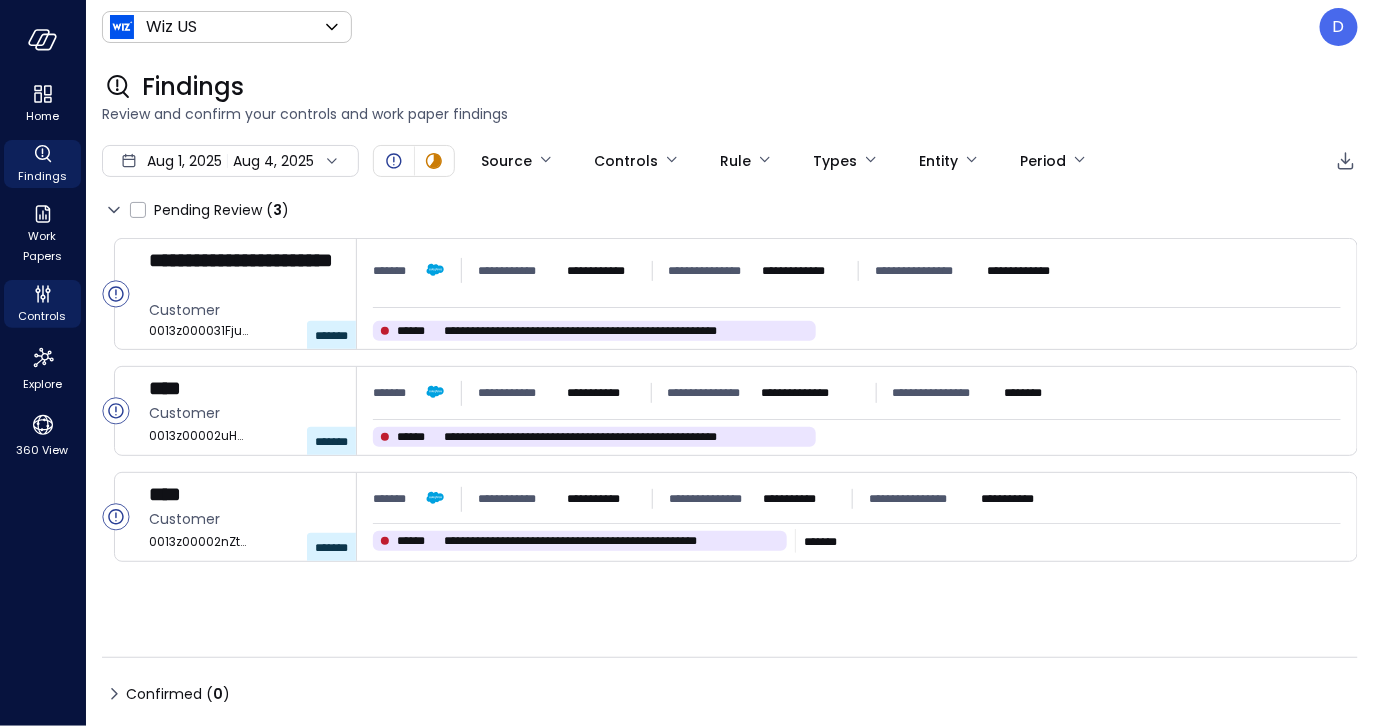 click on "Controls" at bounding box center (42, 304) 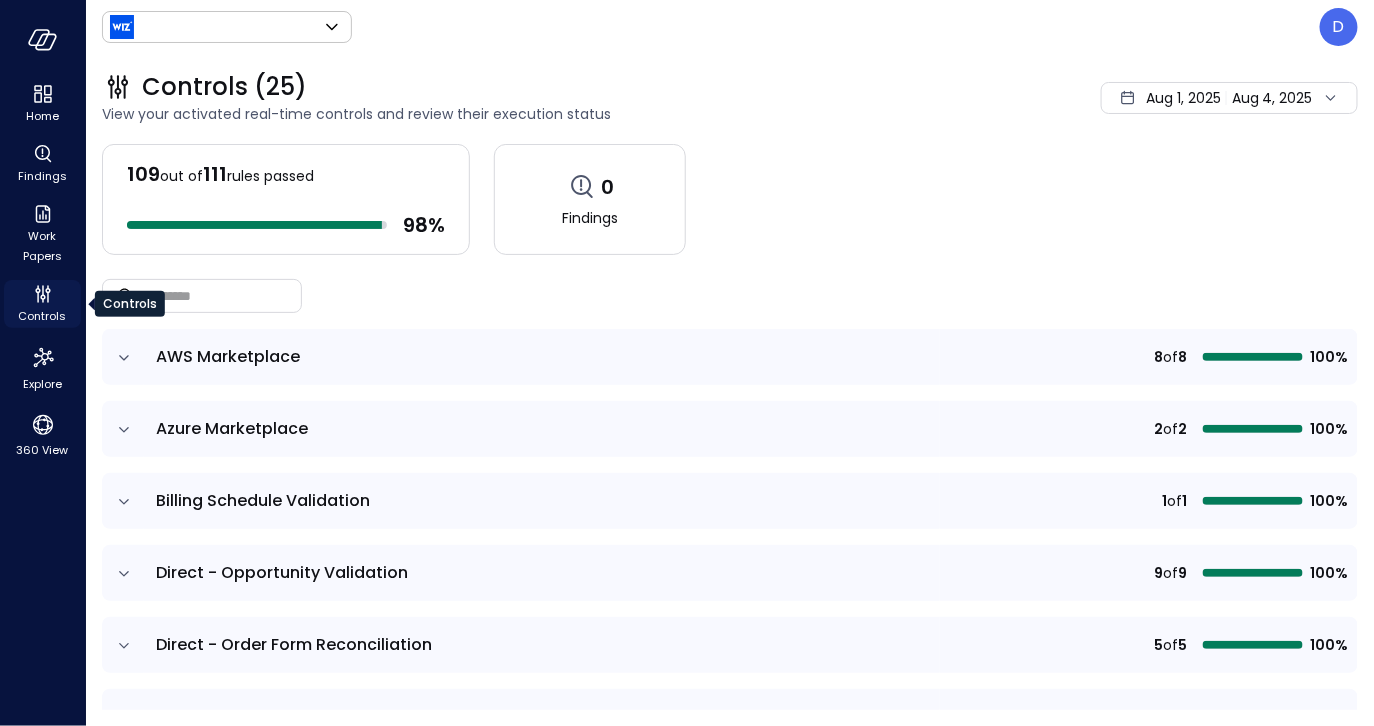 type on "******" 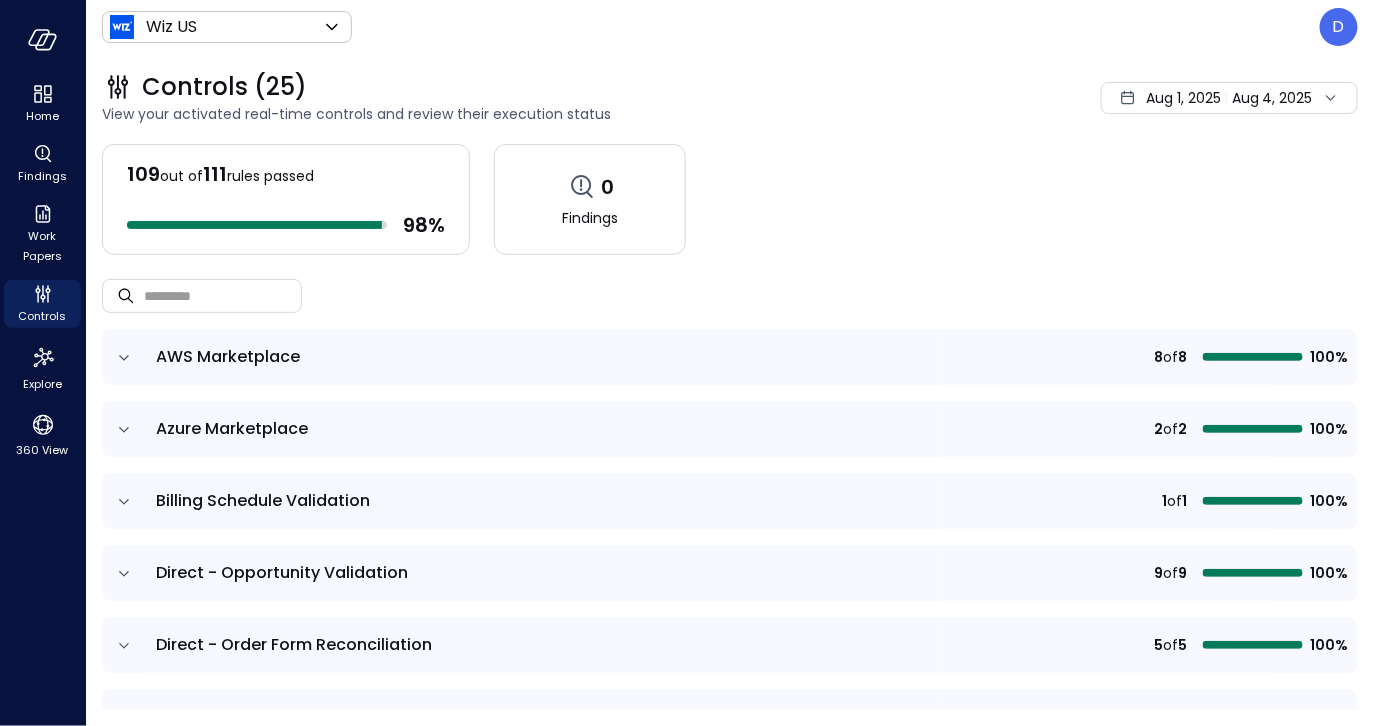 click 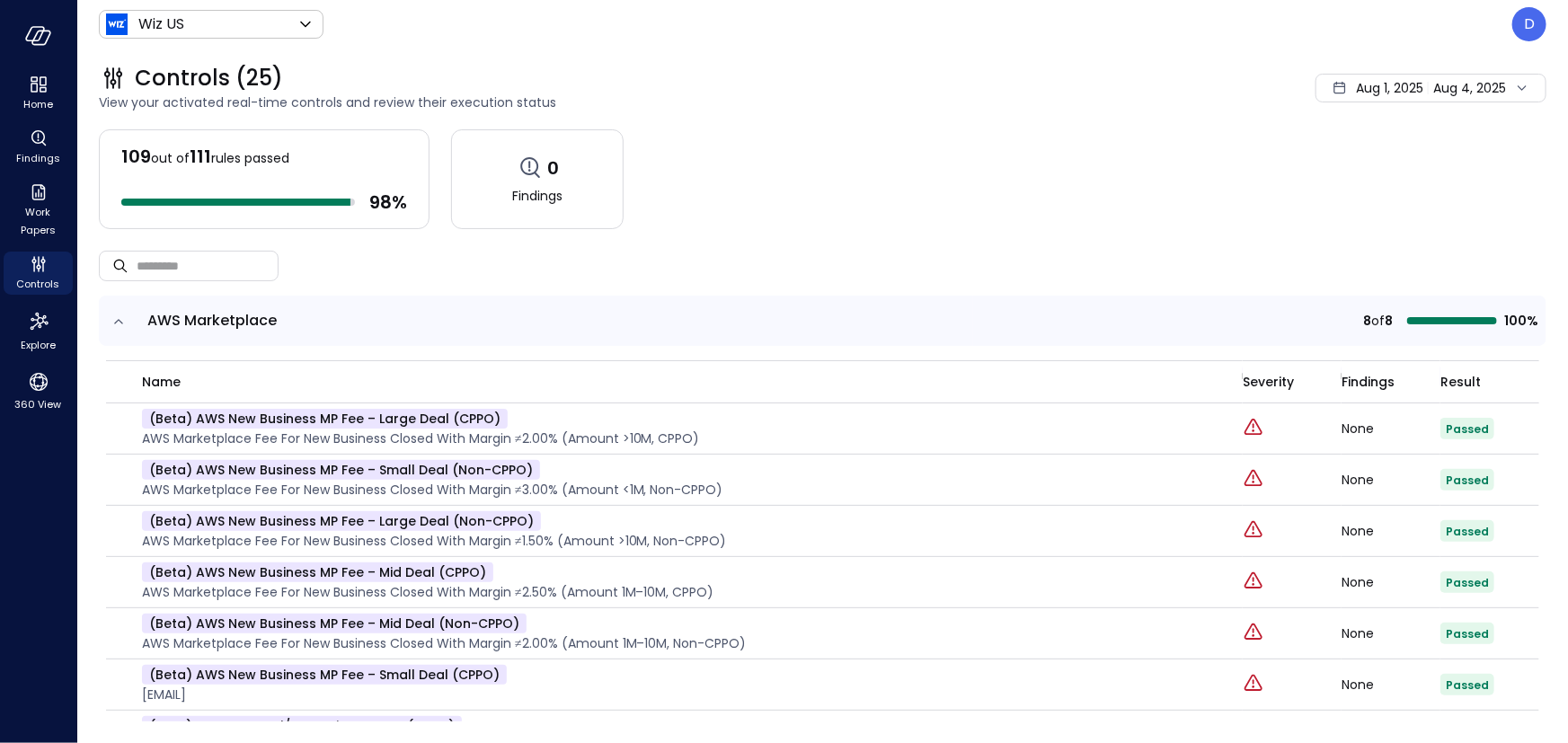 click on "Controls (25) View your activated real-time controls and review their execution status [DATE] [DATE]" at bounding box center [811, 88] 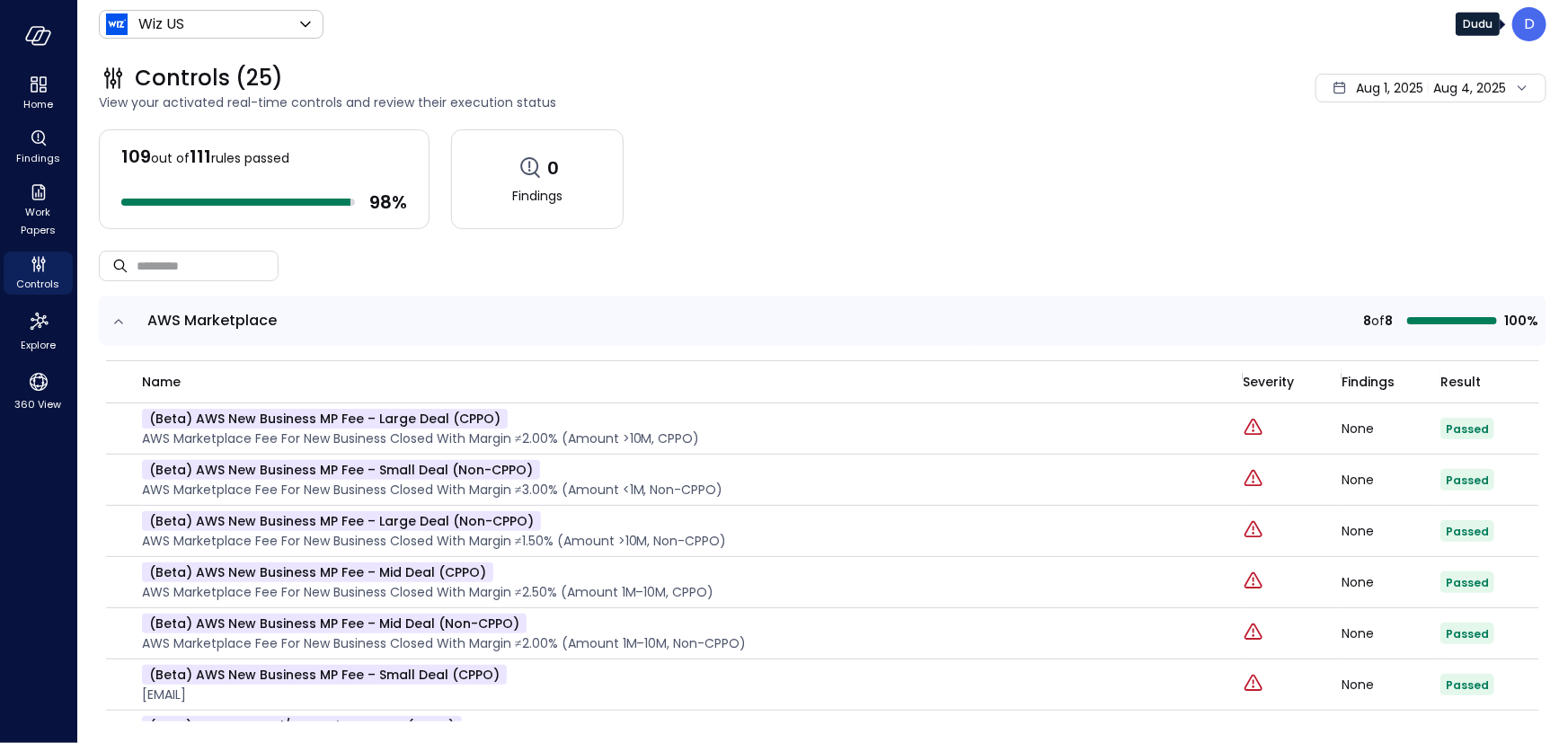 click on "D" at bounding box center (1529, 24) 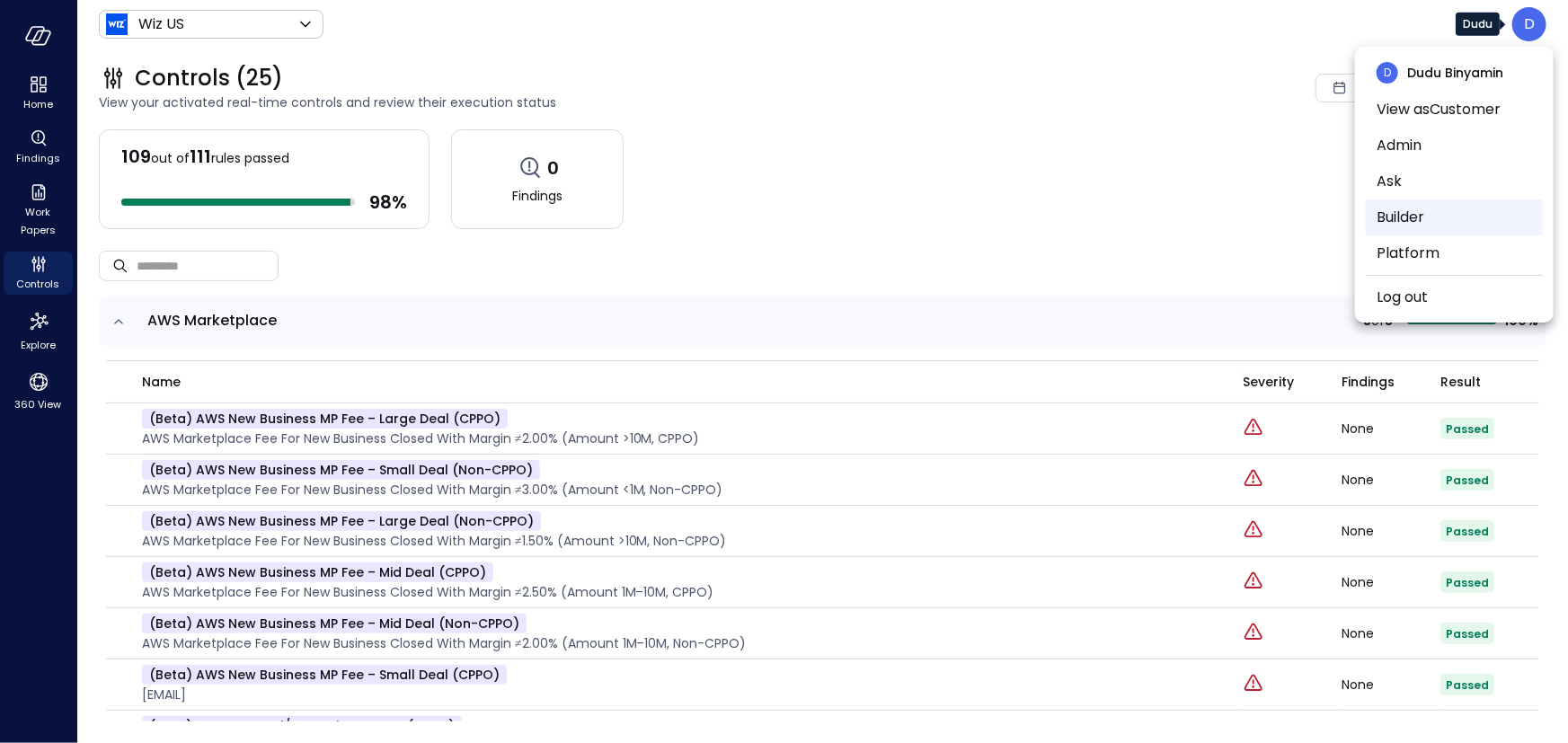 click on "Builder" at bounding box center (1454, 217) 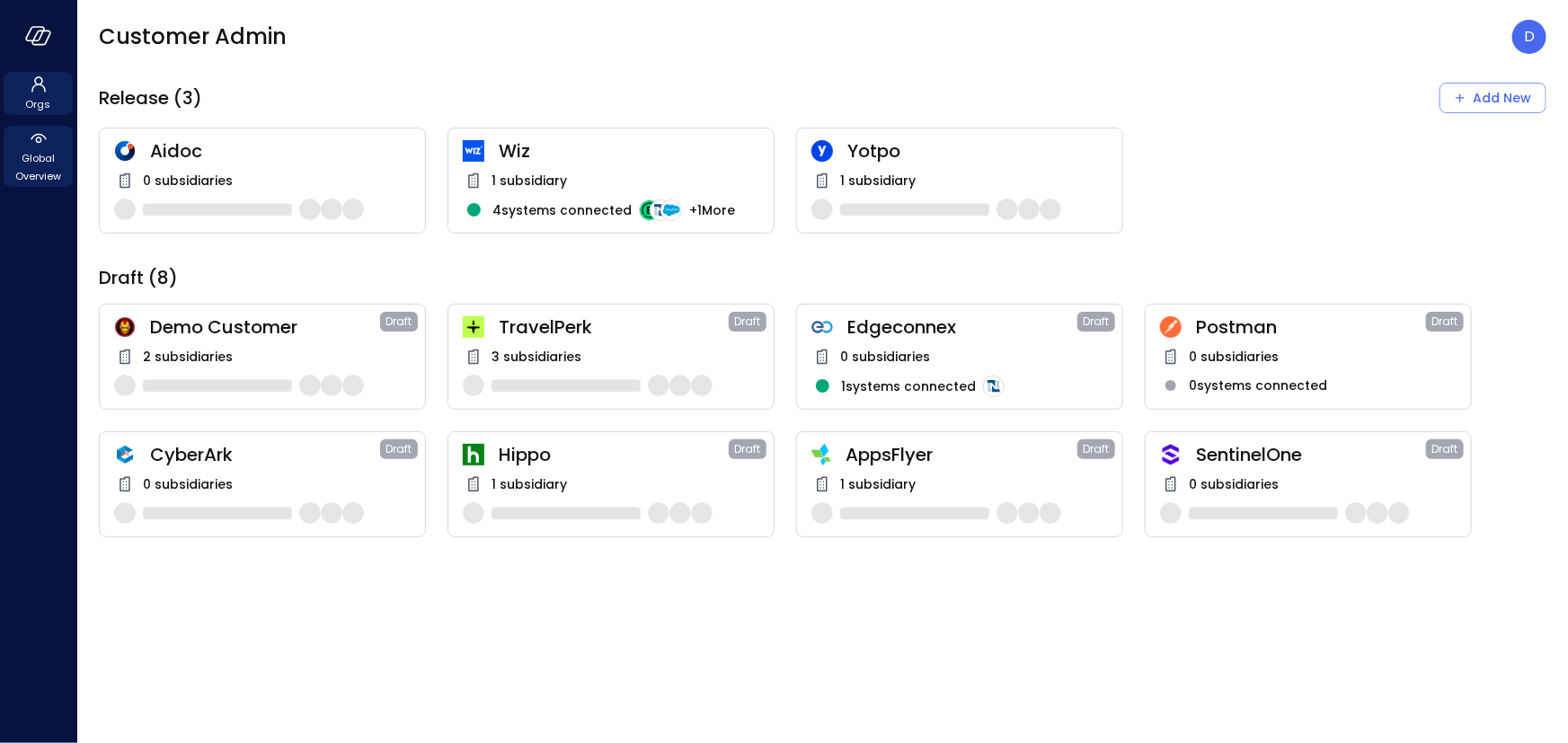 click on "Global Overview" at bounding box center (38, 167) 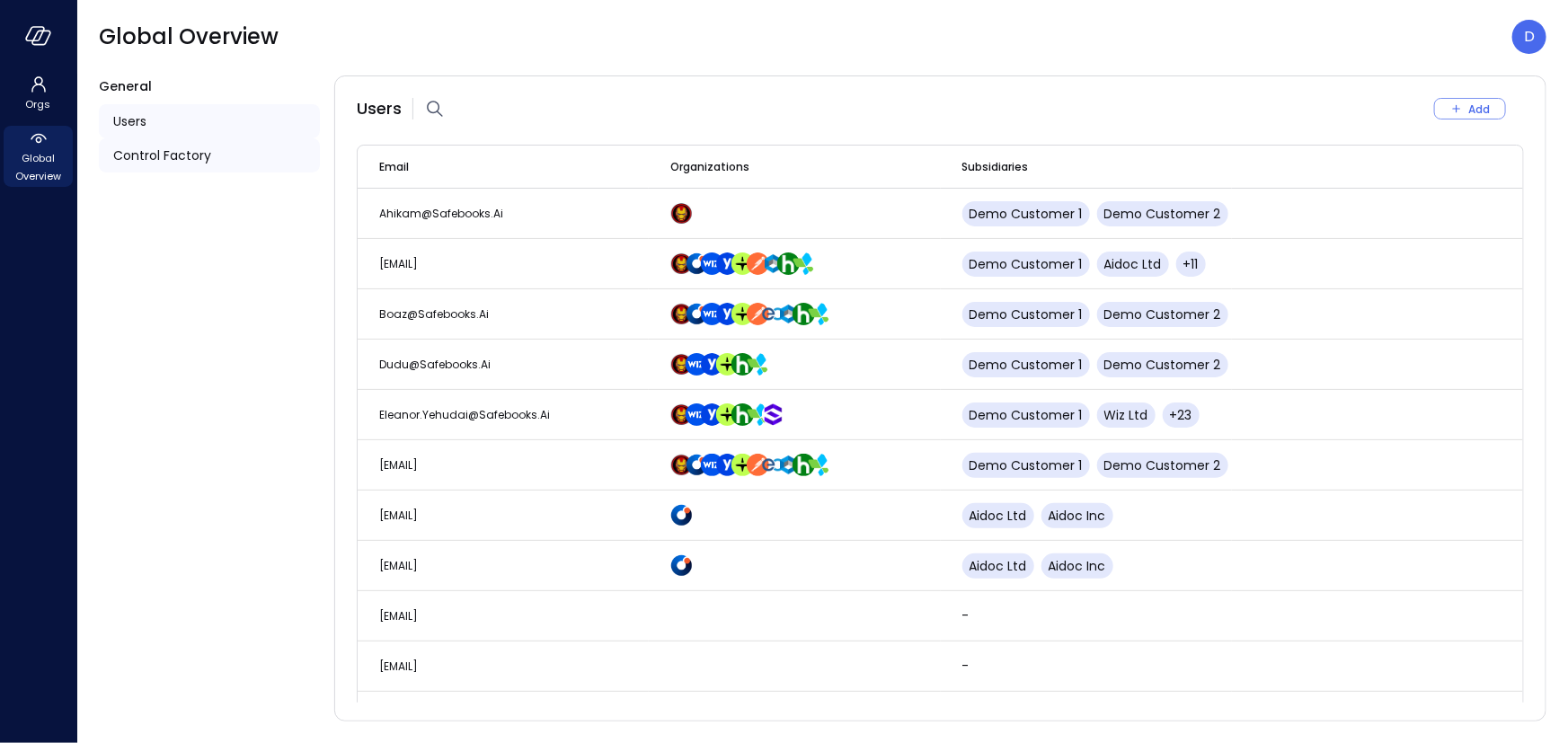 click on "Control Factory" at bounding box center [209, 155] 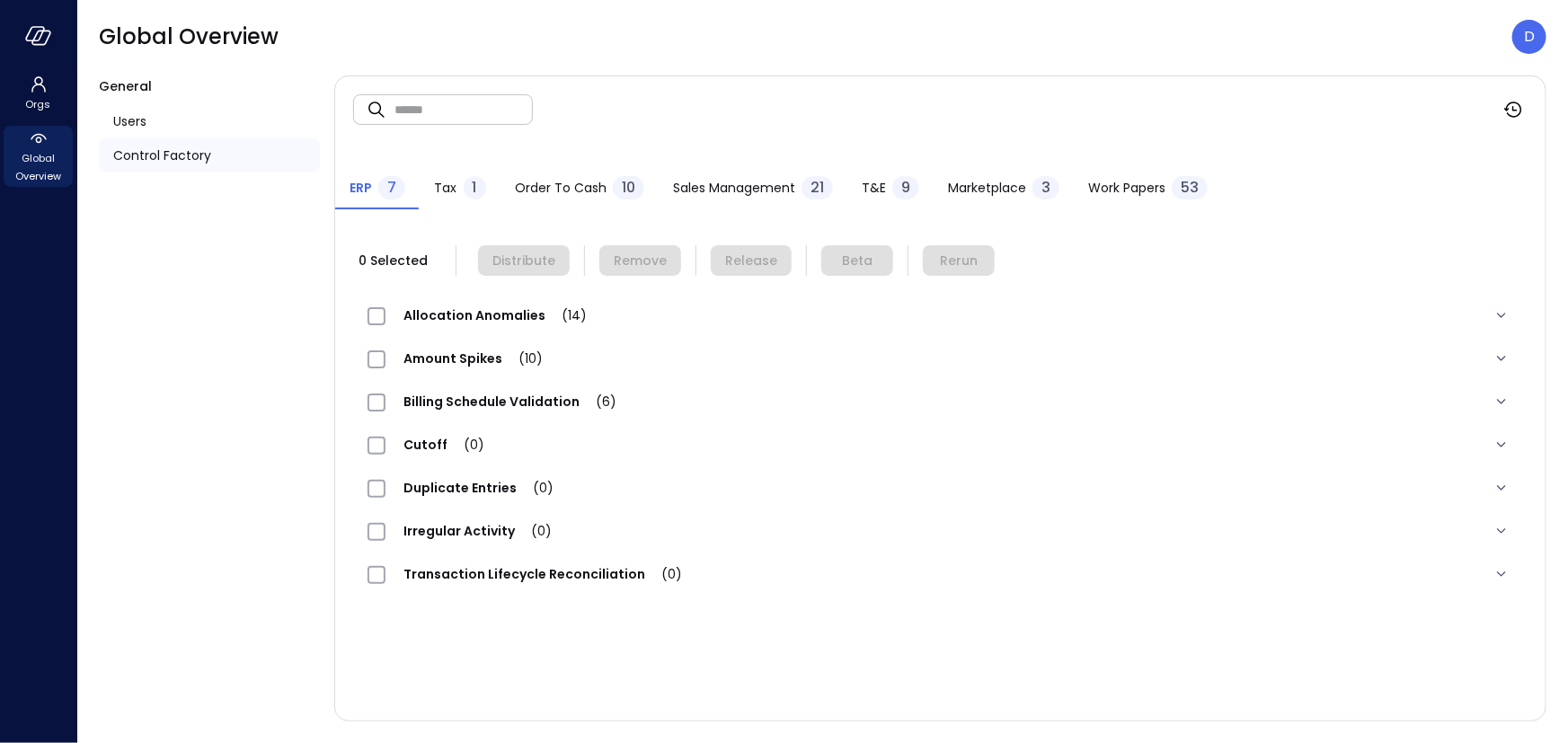 click on "Order to Cash" at bounding box center [561, 188] 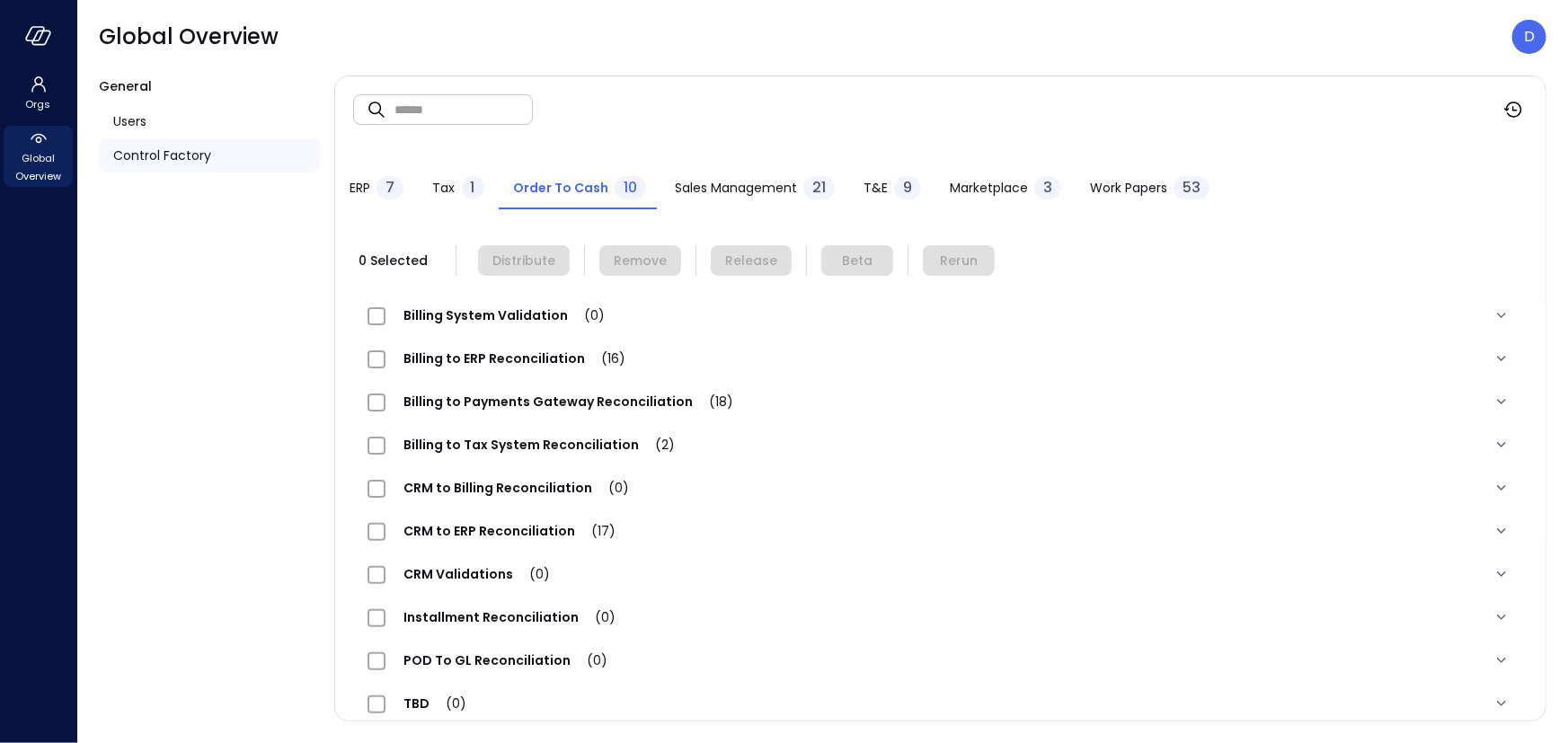 click on "CRM to ERP Reconciliation (17)" at bounding box center [509, 531] 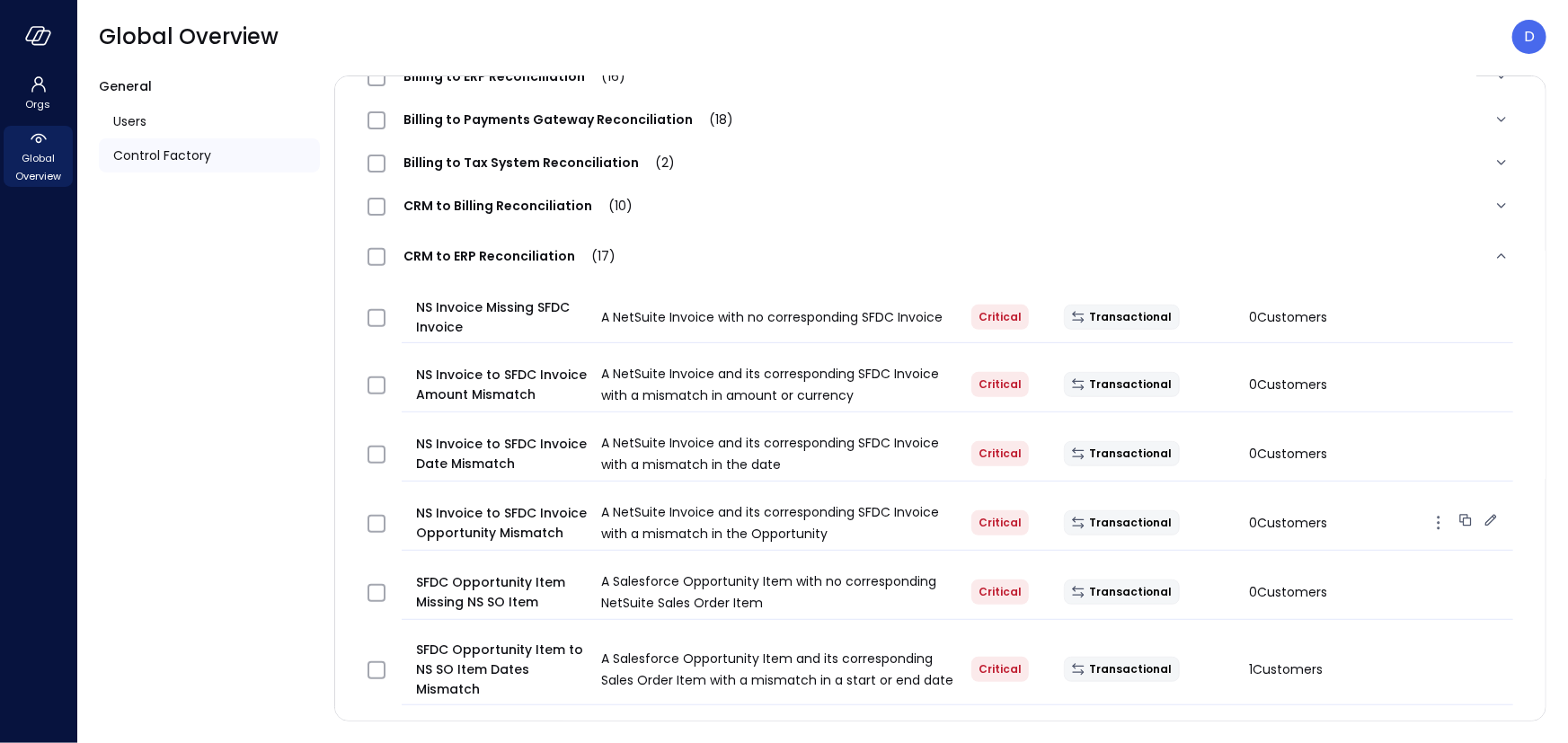 scroll, scrollTop: 190, scrollLeft: 0, axis: vertical 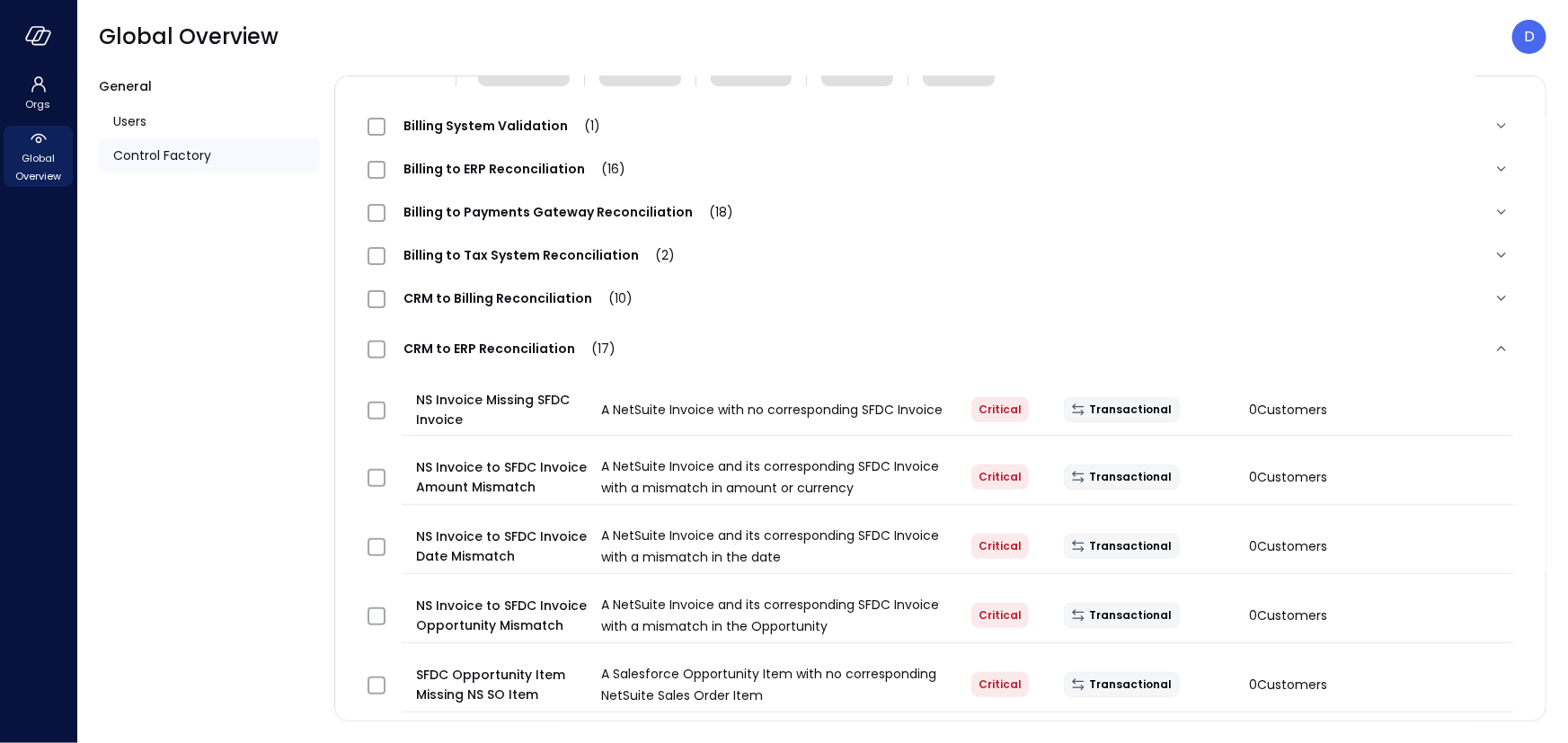 click on "CRM to Billing Reconciliation (10)" at bounding box center (940, 298) 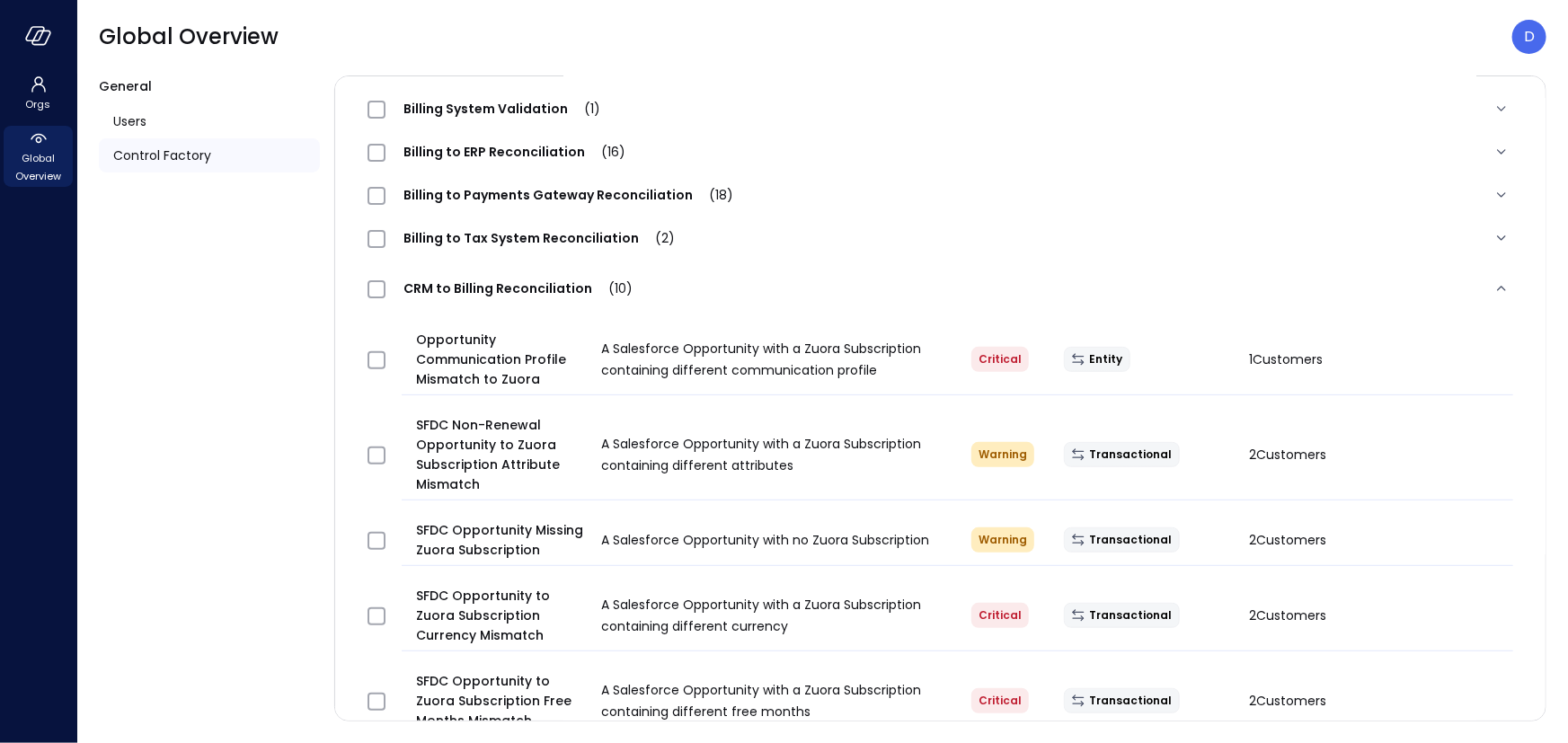 scroll, scrollTop: 0, scrollLeft: 0, axis: both 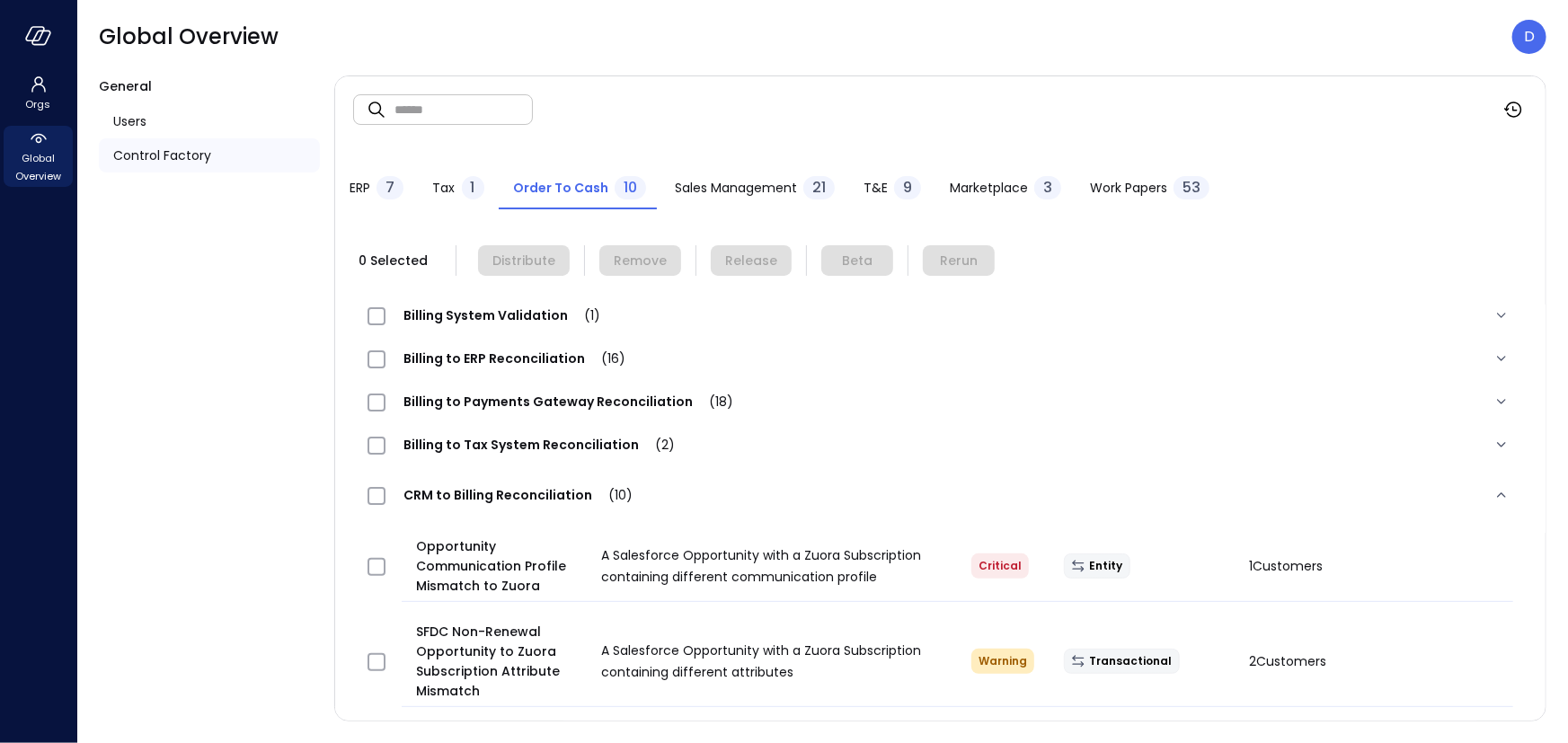 click on "CRM to Billing Reconciliation (10)" at bounding box center (518, 495) 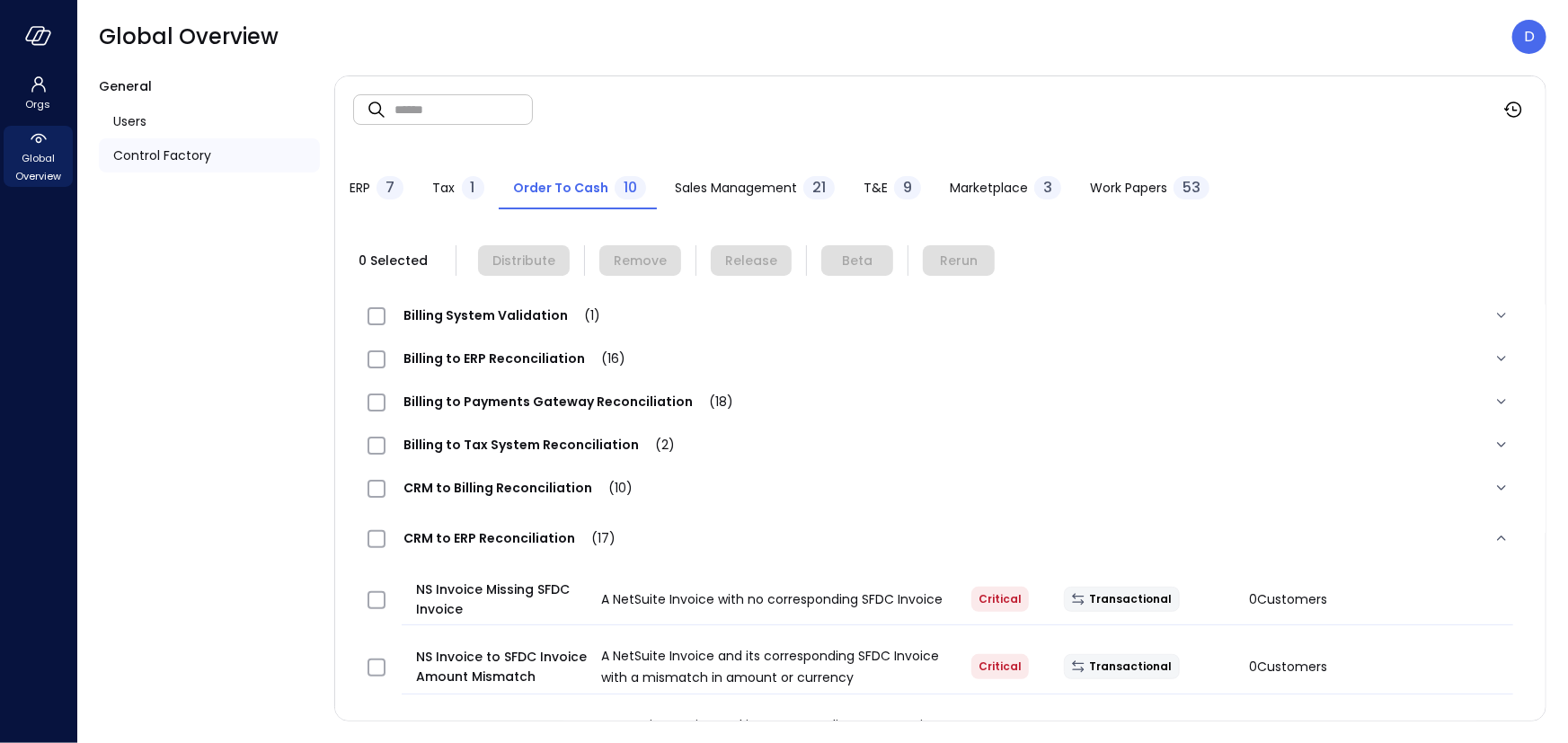 click on "Sales Management" at bounding box center [736, 188] 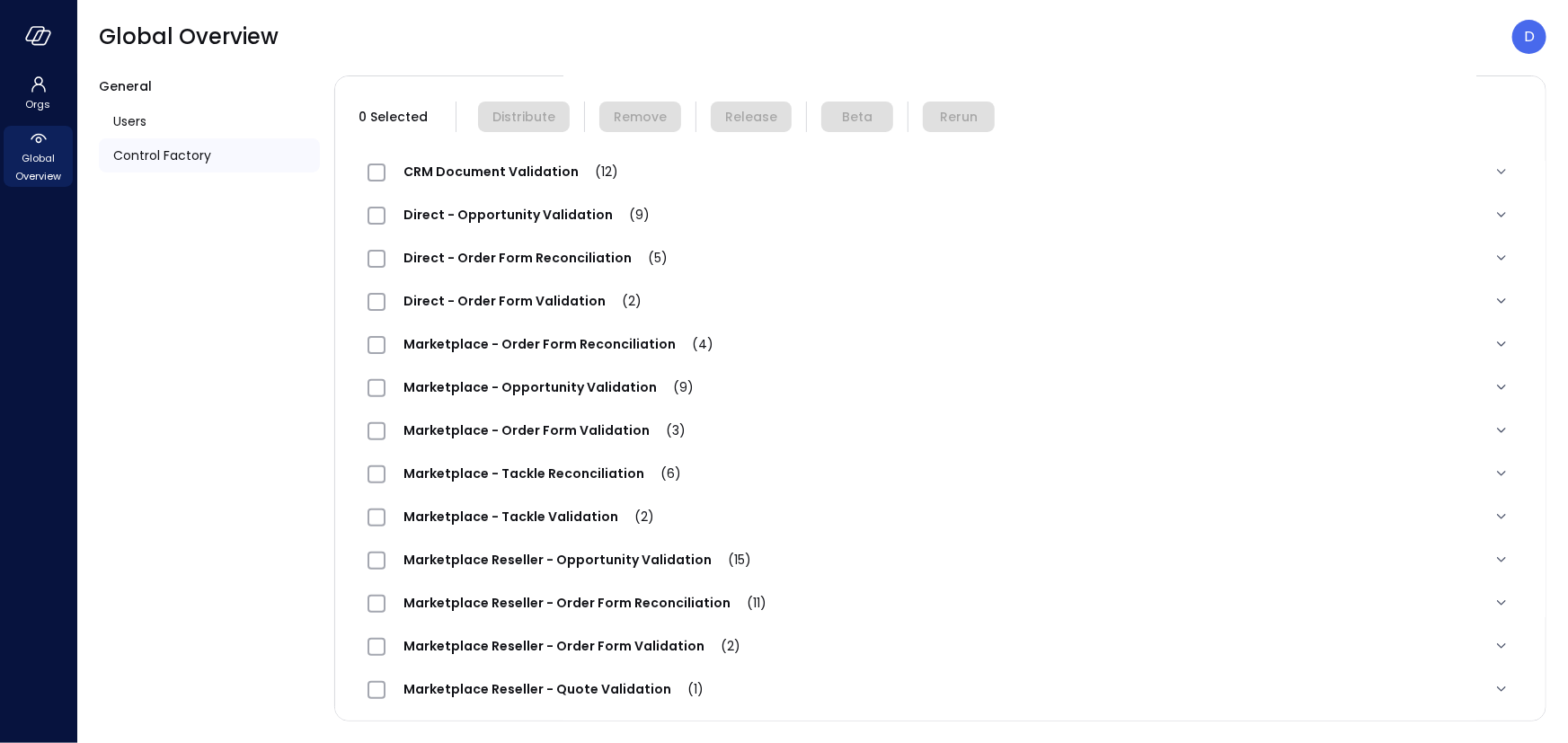 scroll, scrollTop: 0, scrollLeft: 0, axis: both 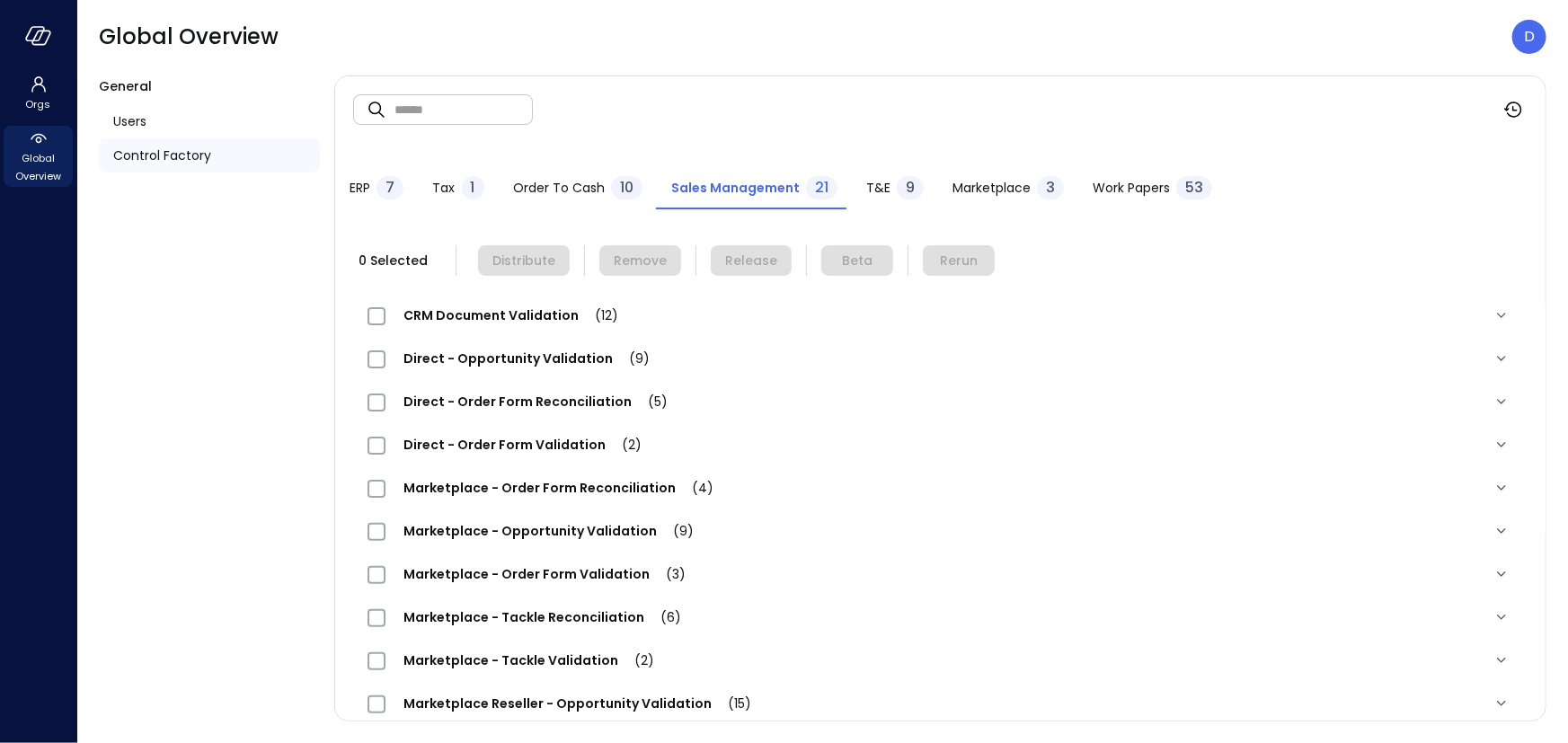click on "Order to Cash" at bounding box center (559, 188) 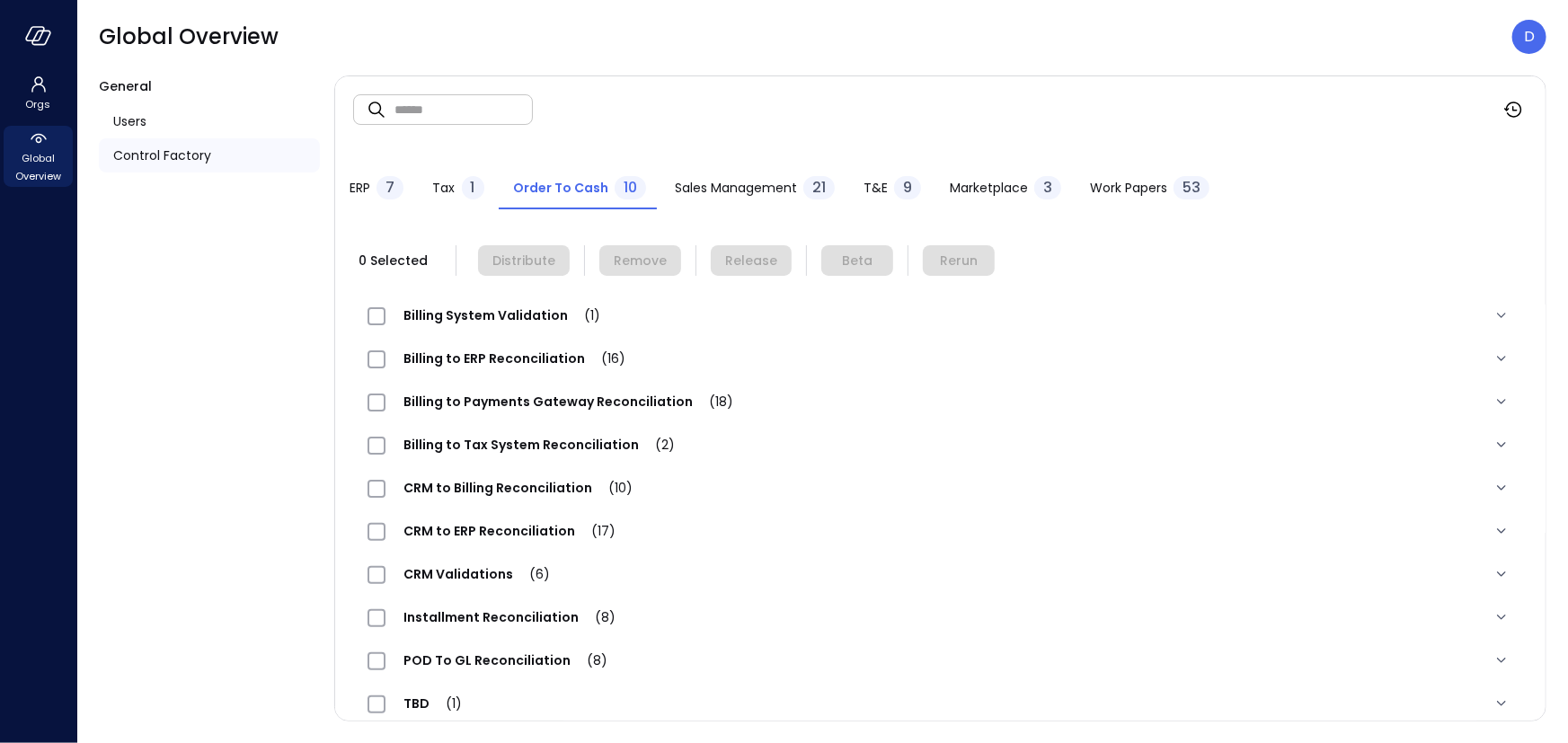 scroll, scrollTop: 21, scrollLeft: 0, axis: vertical 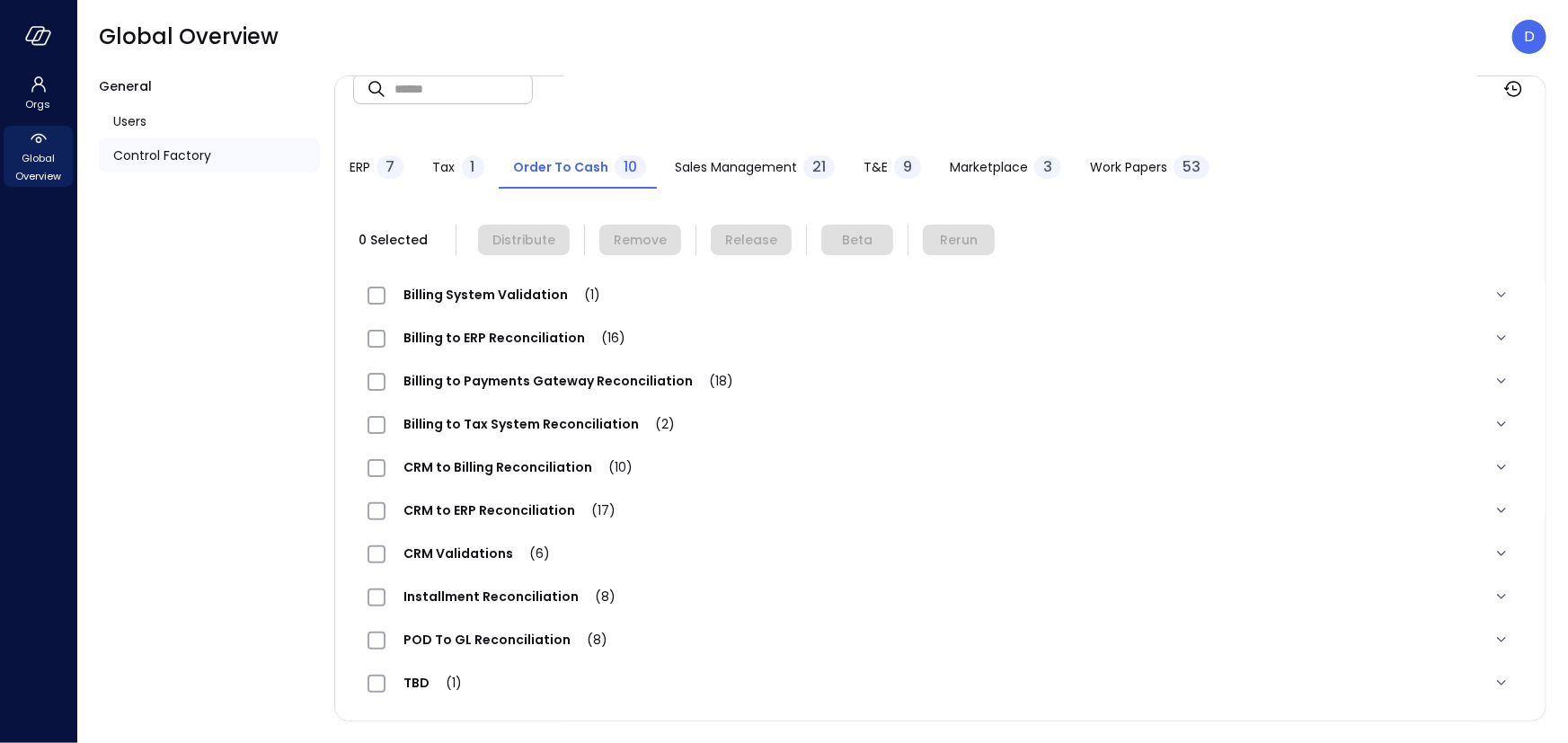 click on "ERP" at bounding box center [359, 167] 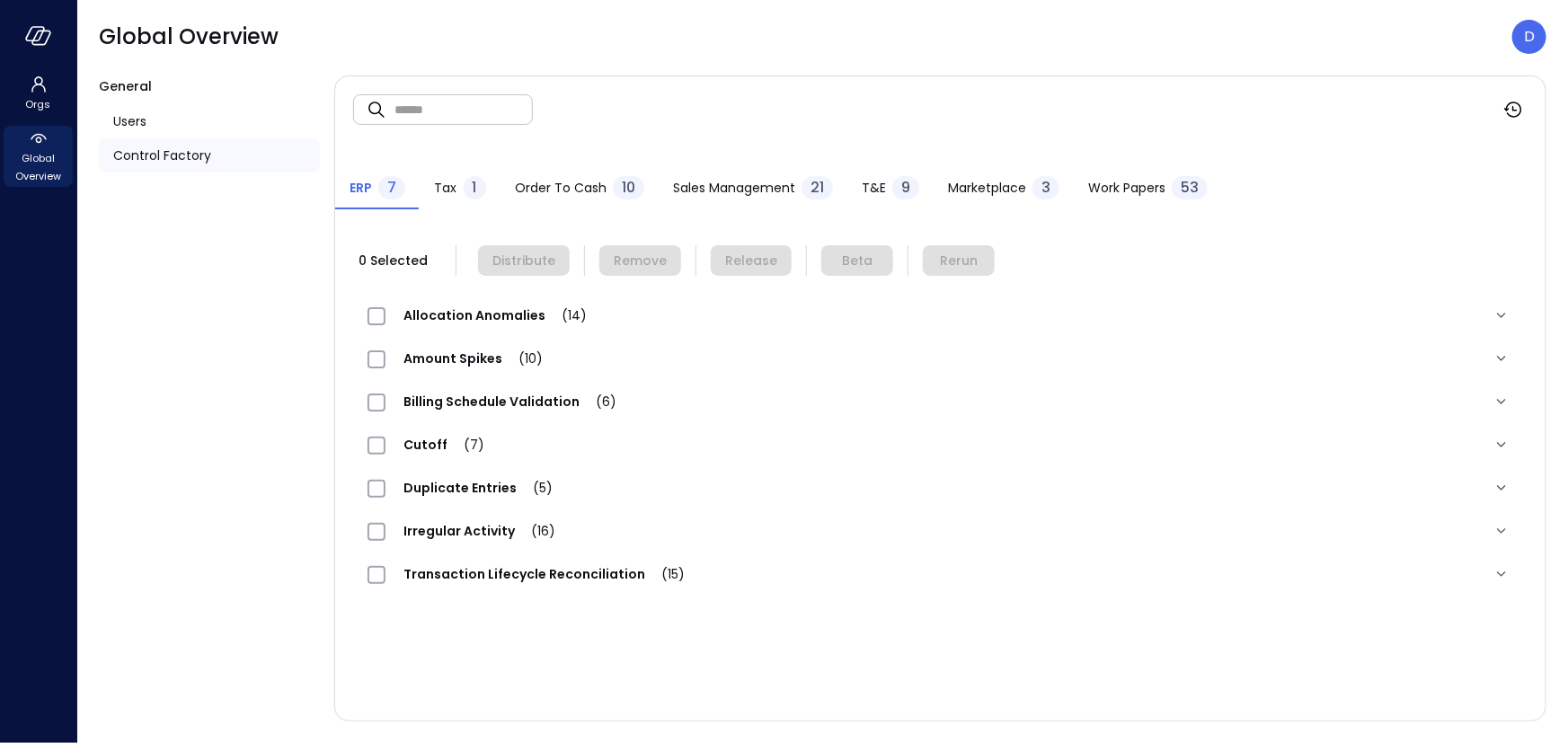 scroll, scrollTop: 0, scrollLeft: 0, axis: both 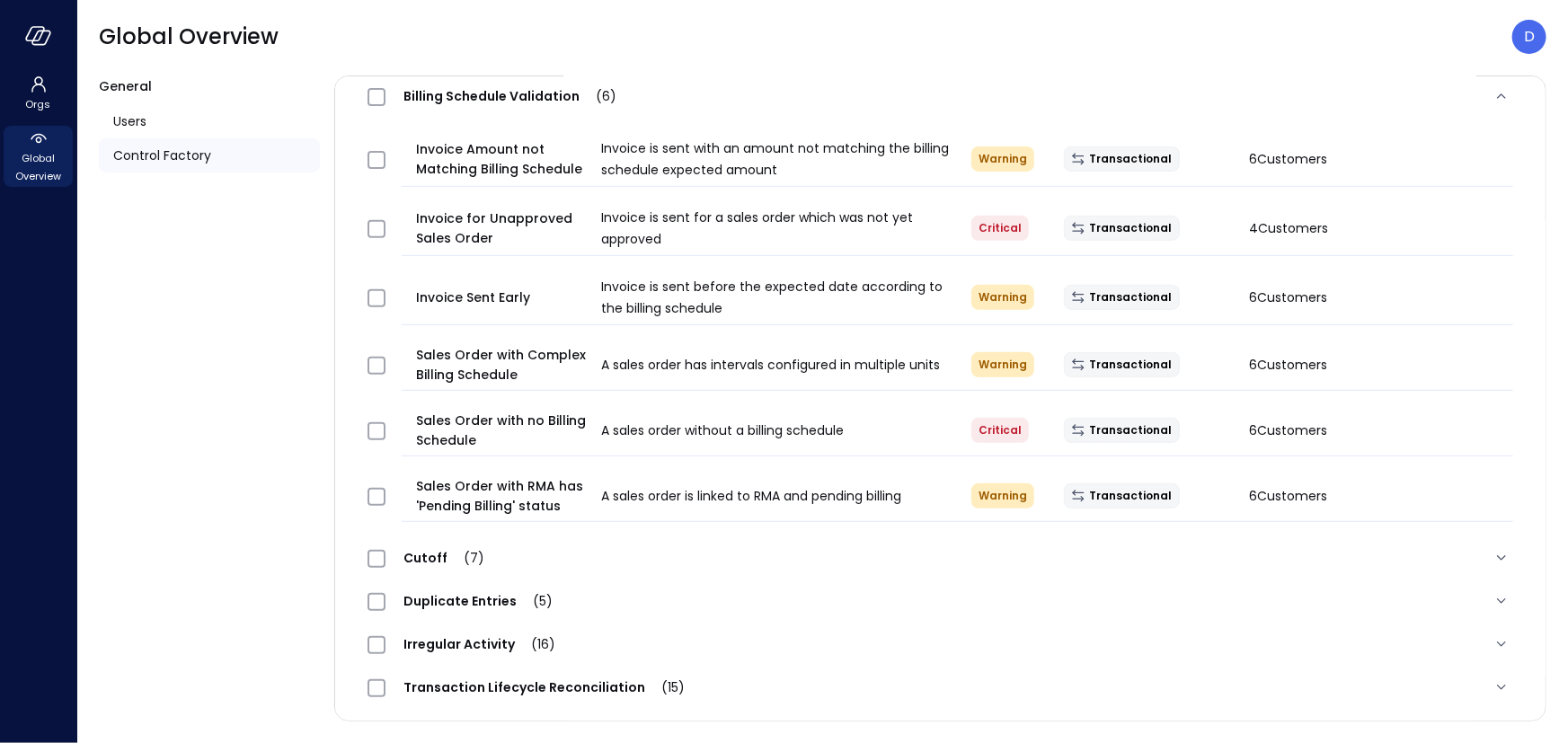 click on "Duplicate Entries (5)" at bounding box center (478, 601) 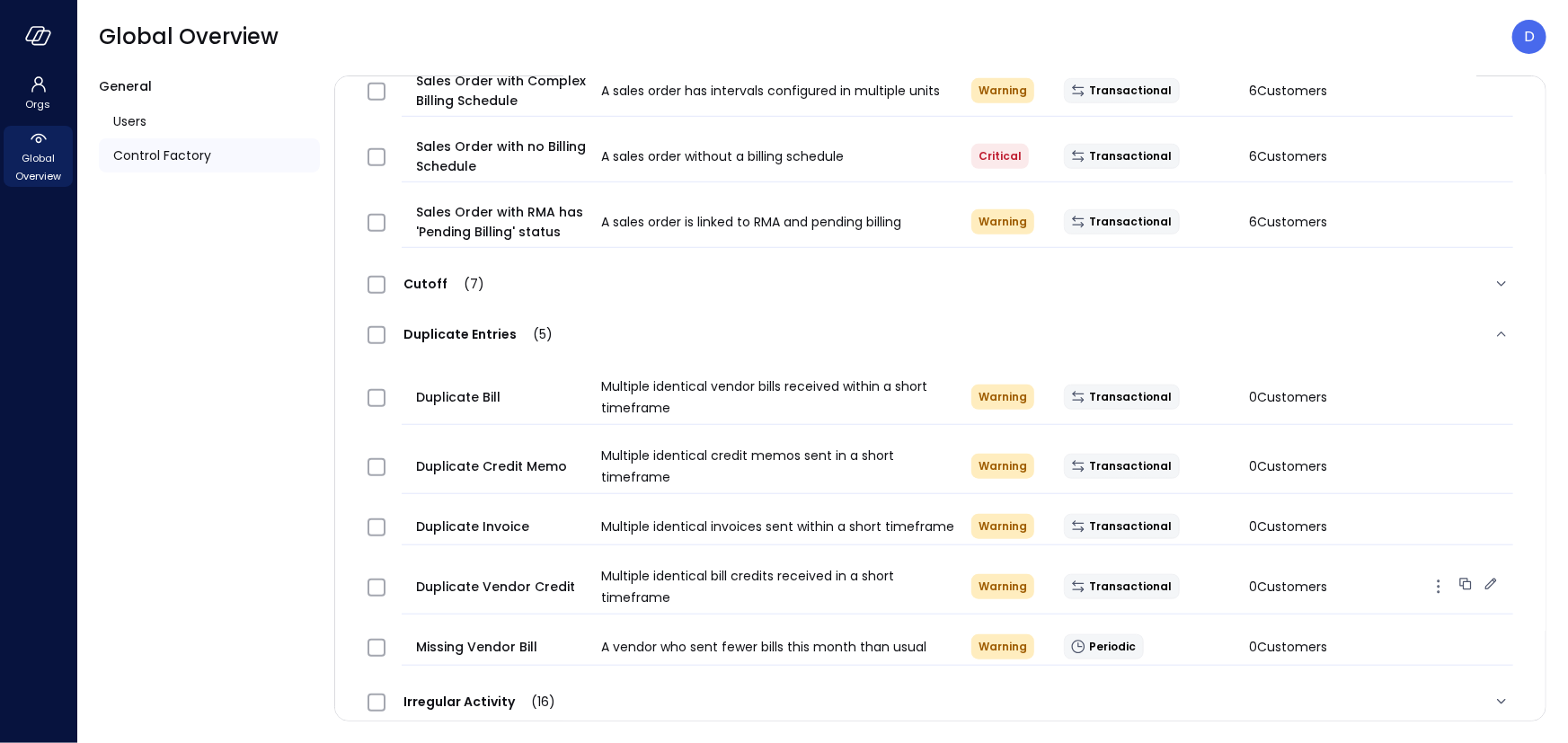 scroll, scrollTop: 648, scrollLeft: 0, axis: vertical 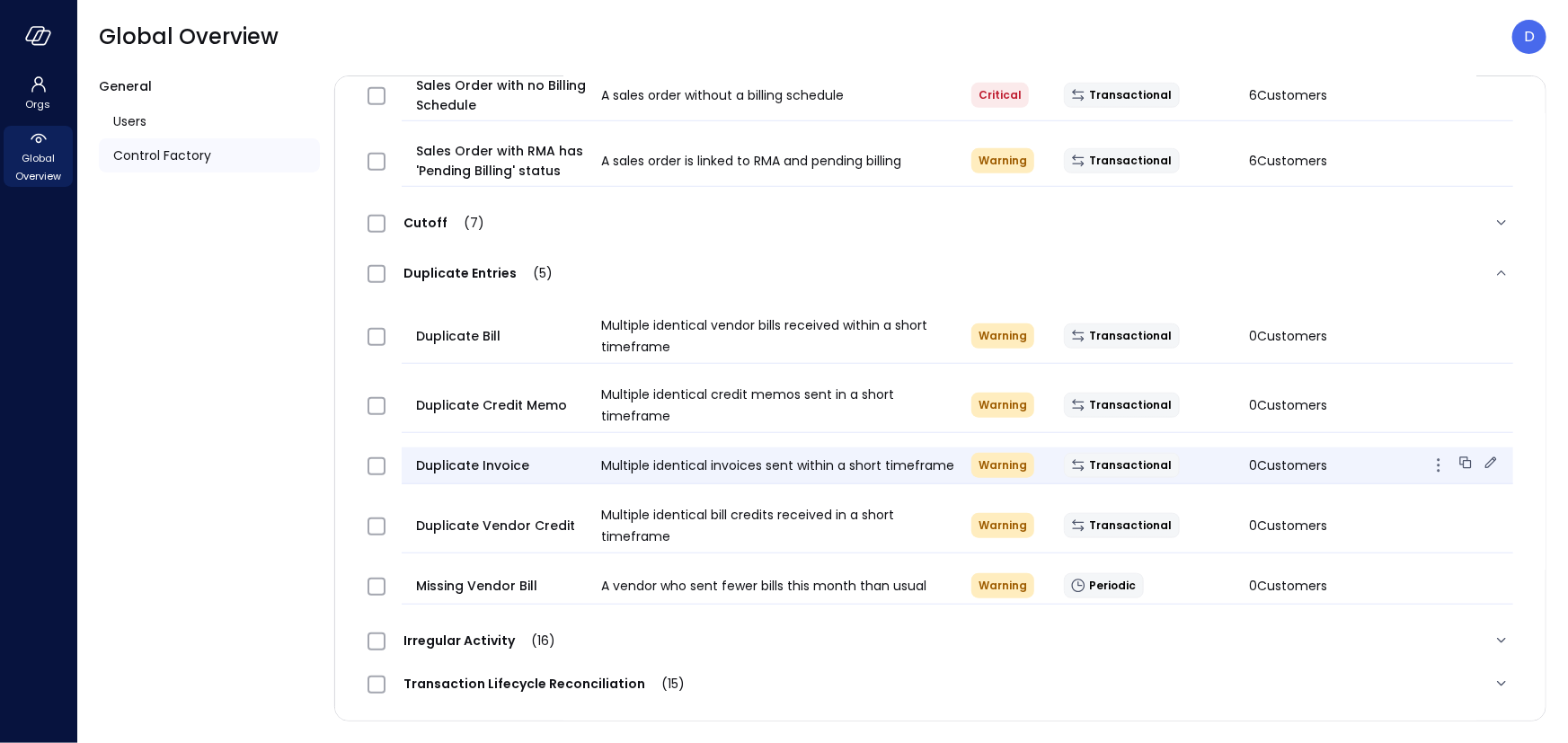 click on "Duplicate Invoice" at bounding box center (501, 465) 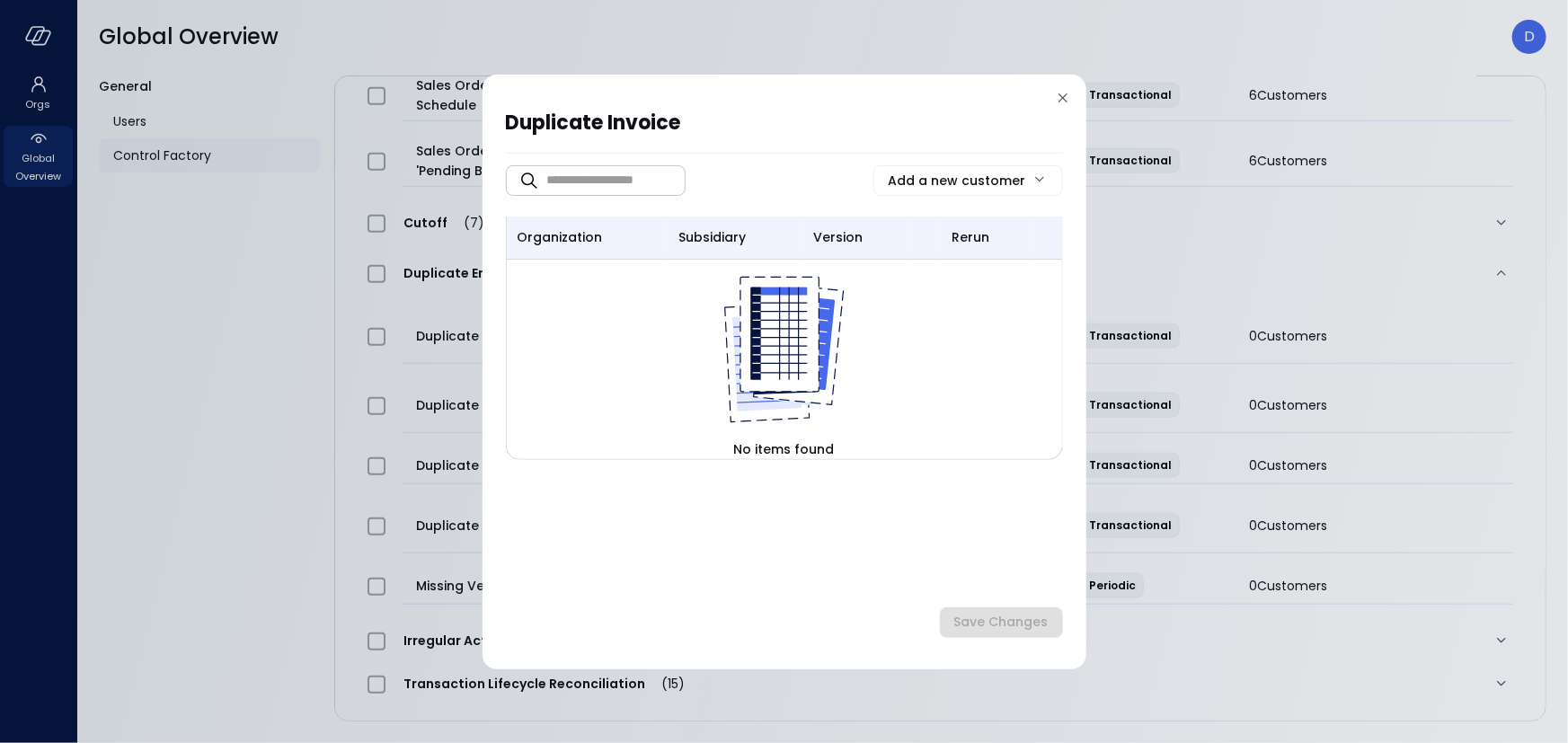 click 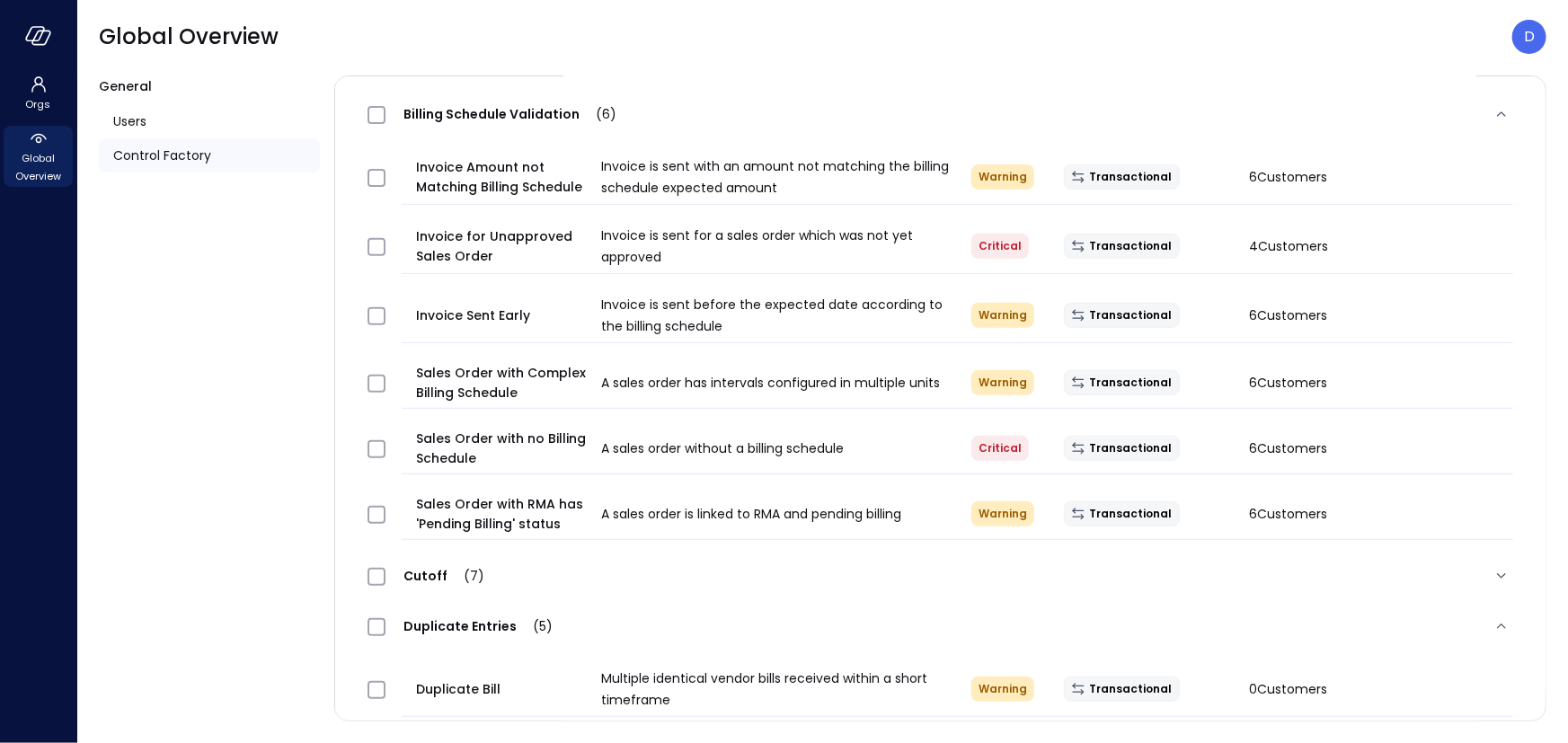 scroll, scrollTop: 0, scrollLeft: 0, axis: both 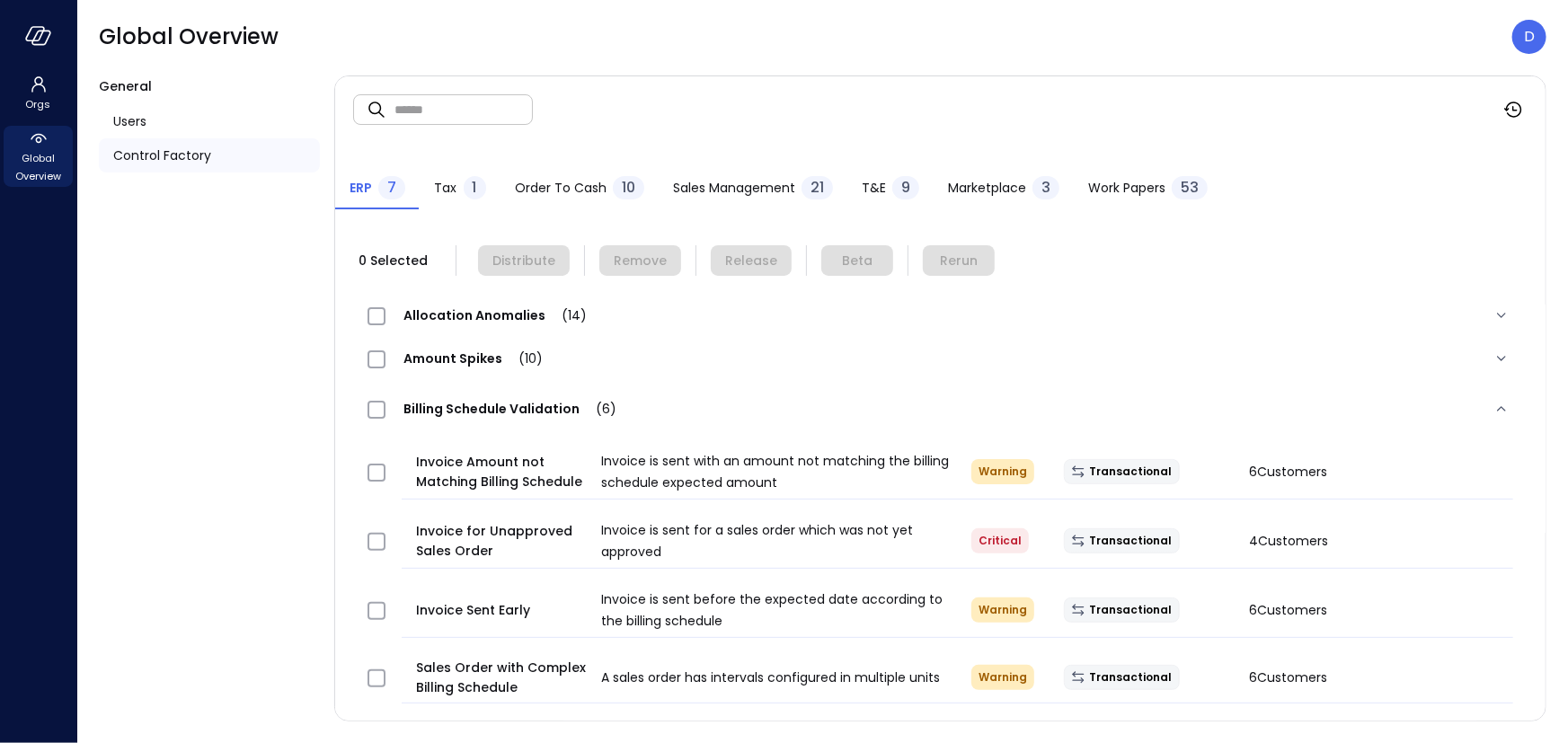 click on "T&E" at bounding box center (873, 188) 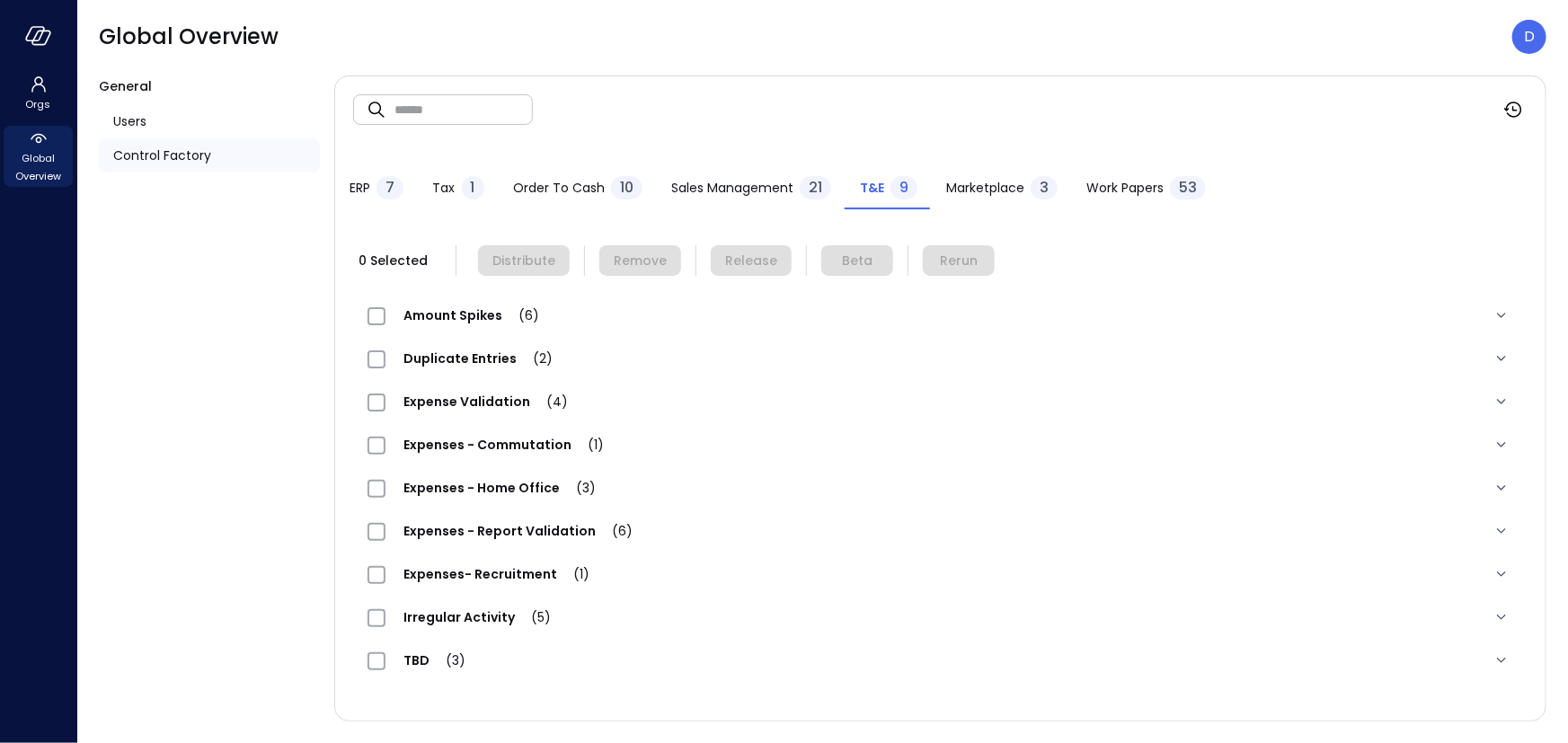 click on "Expenses - Commutation (1)" at bounding box center (503, 445) 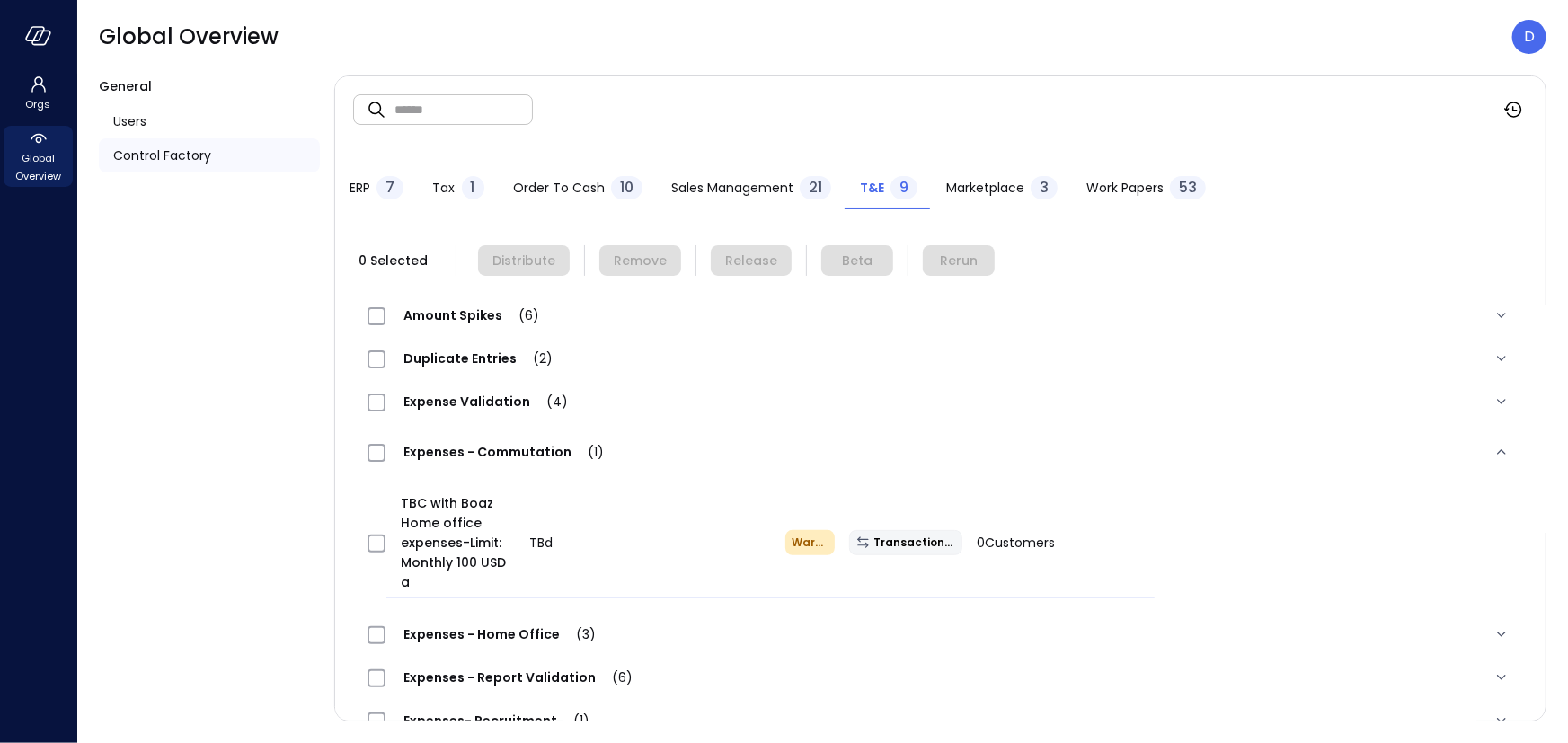click on "Expenses - Commutation (1)" at bounding box center [503, 452] 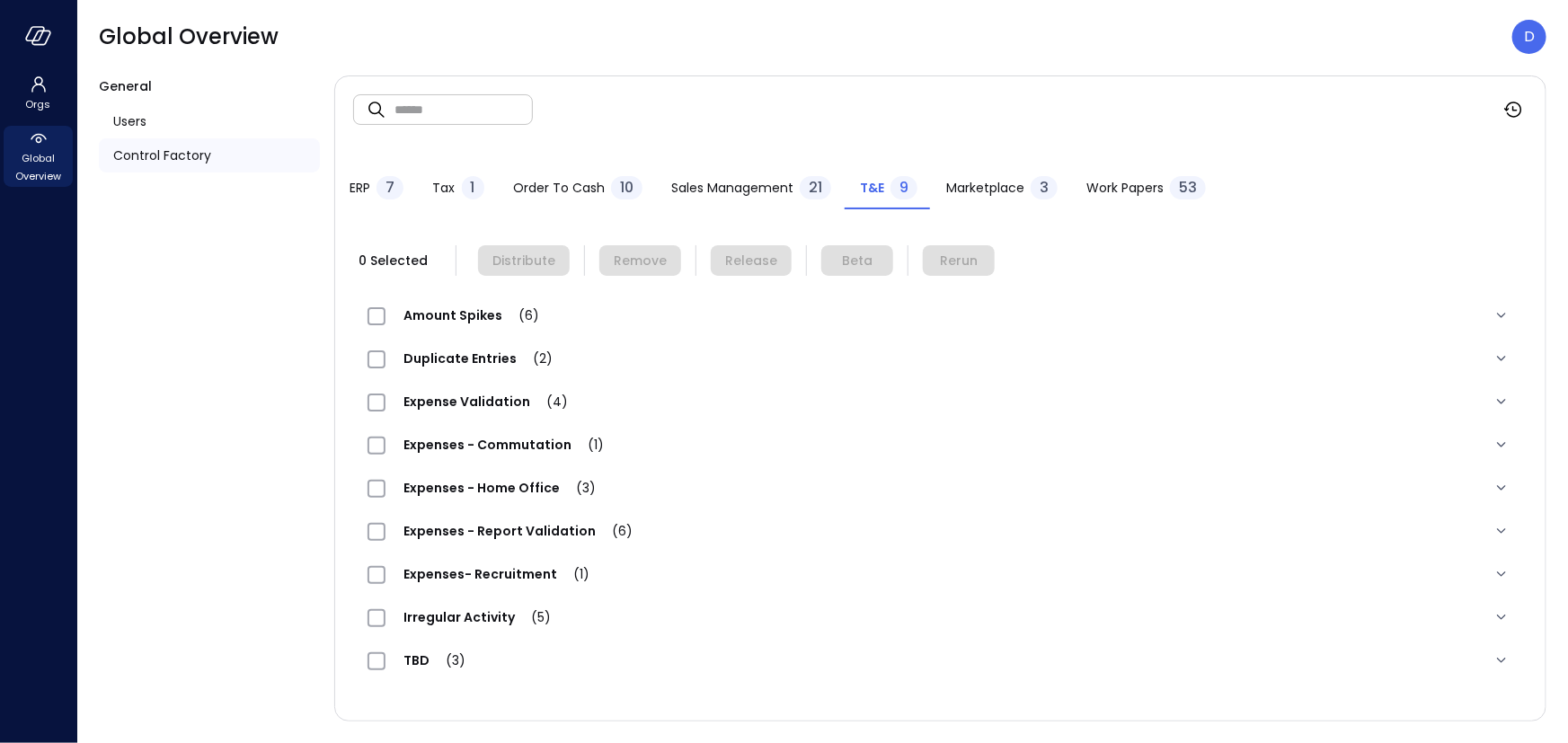 click on "Expenses - Commutation (1)" at bounding box center [503, 445] 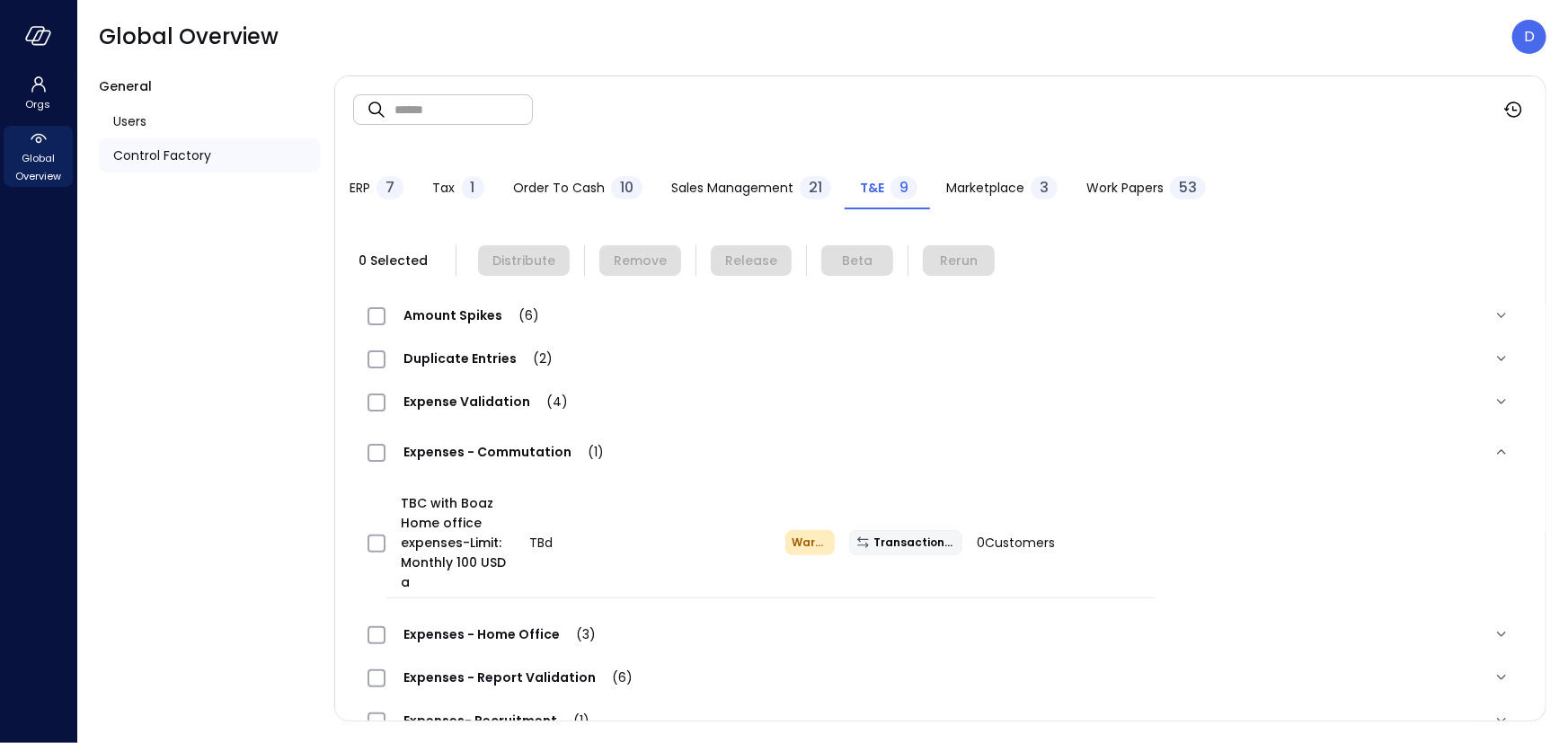 click on "Expenses - Commutation (1)" at bounding box center (503, 452) 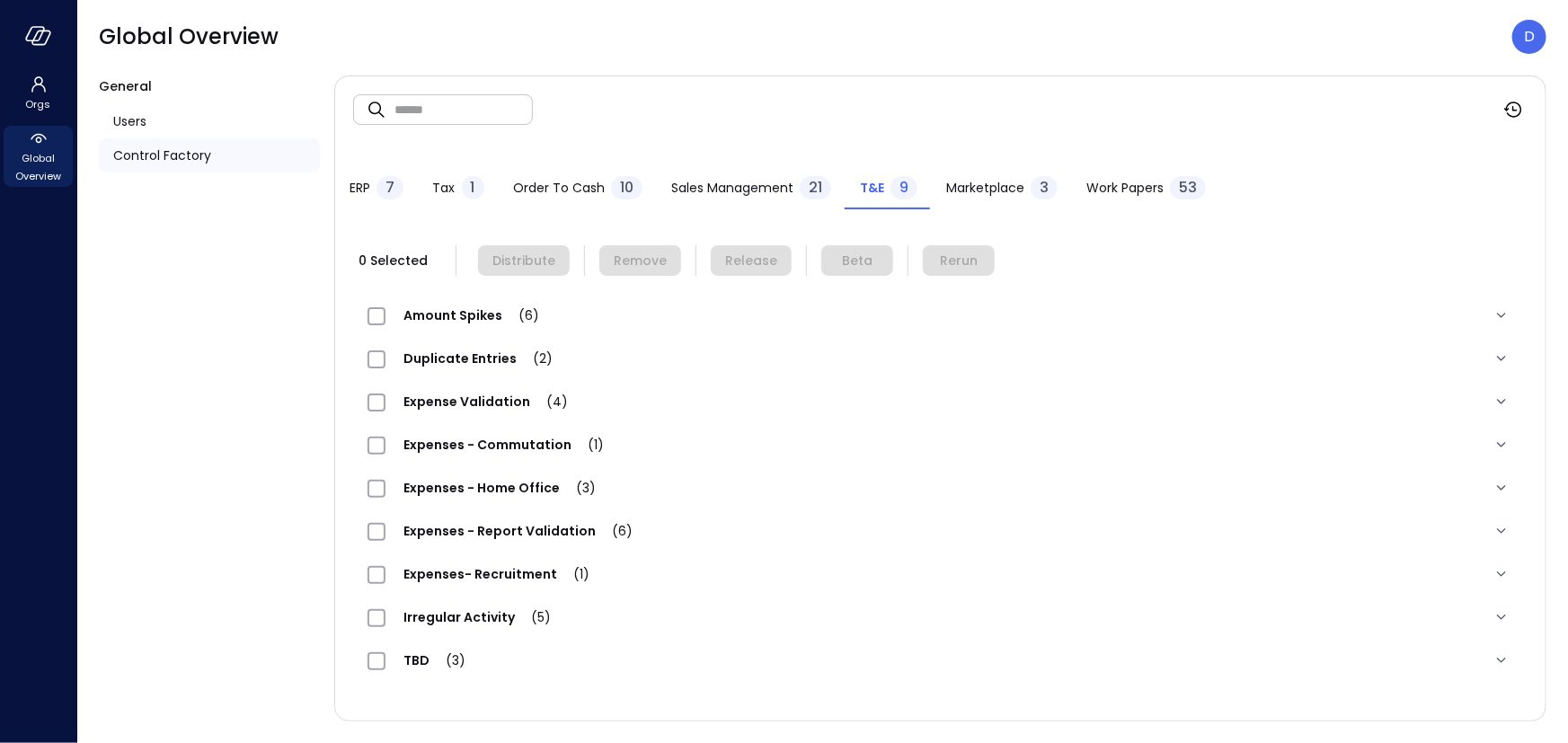 click on "Expenses - Commutation (1)" at bounding box center (503, 445) 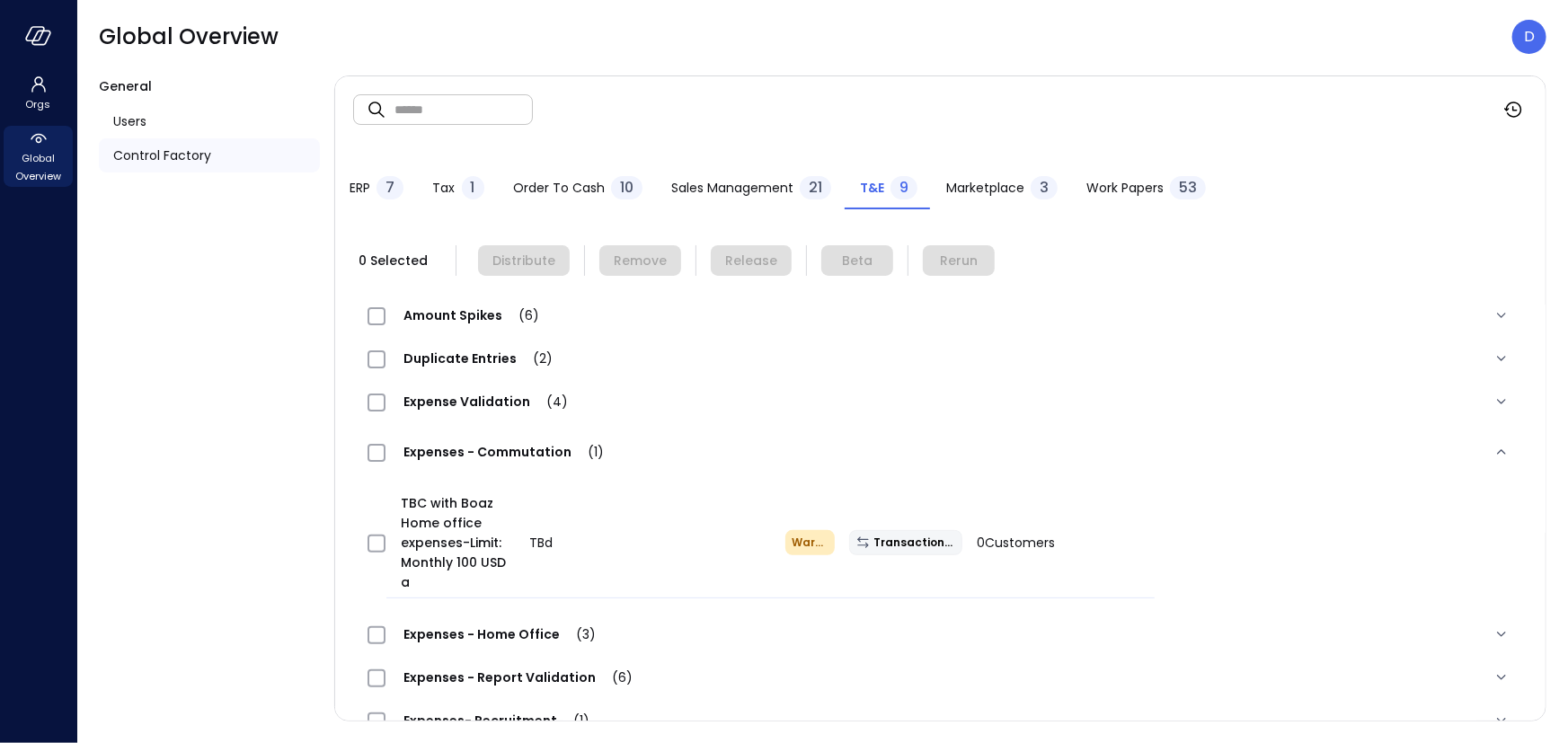 click on "(1)" at bounding box center (588, 452) 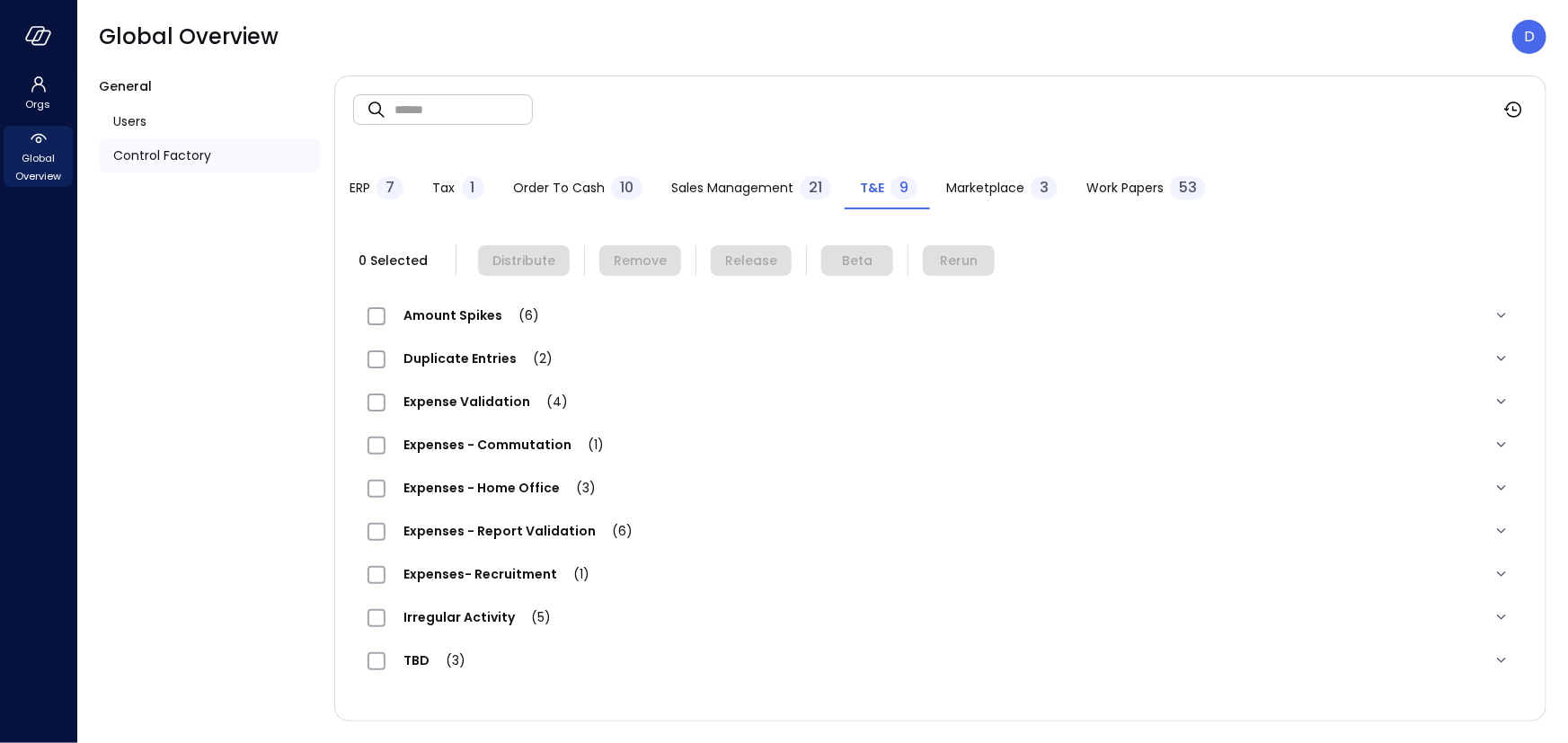 click on "Expenses- Recruitment (1)" at bounding box center [496, 574] 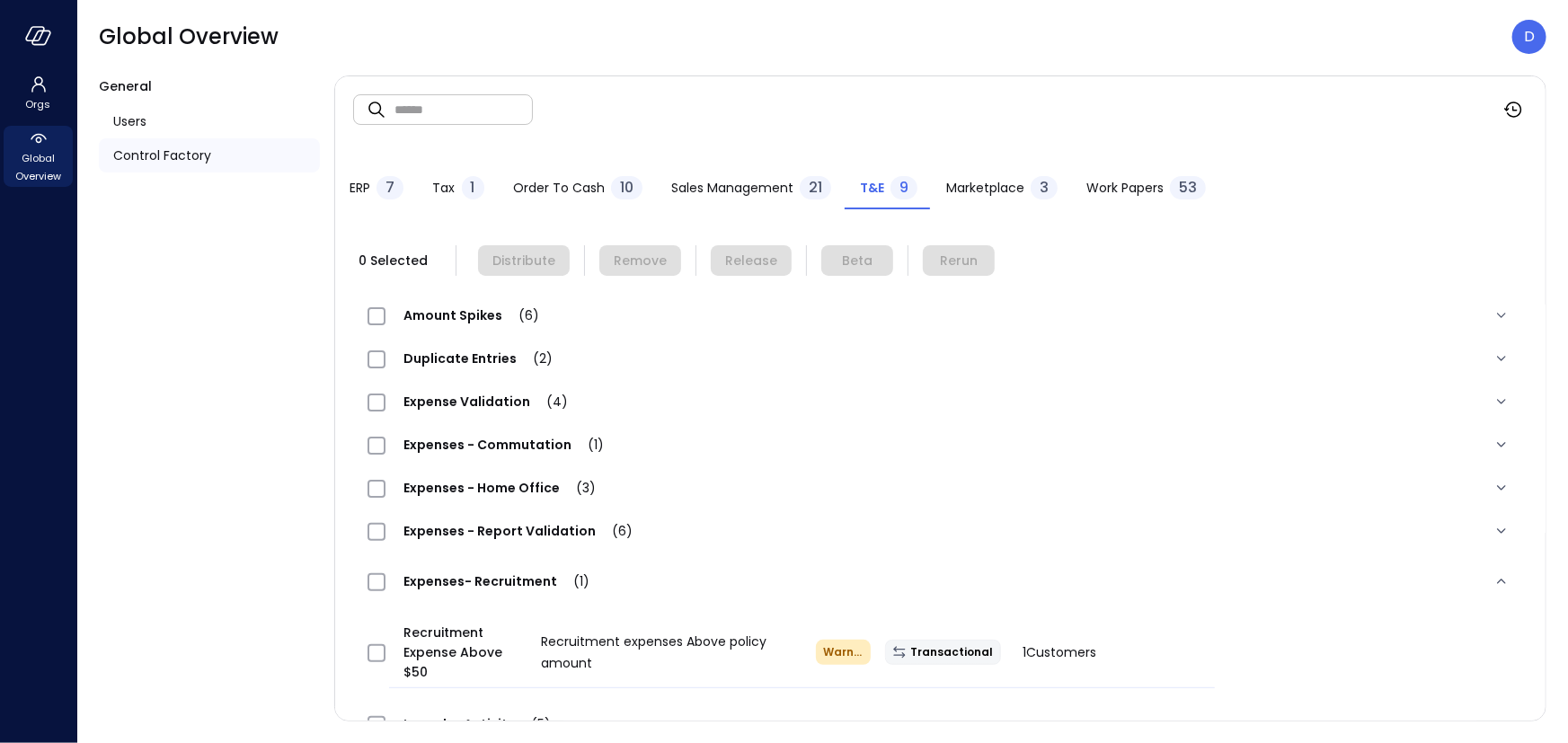click on "Expenses - Report Validation (6)" at bounding box center (518, 531) 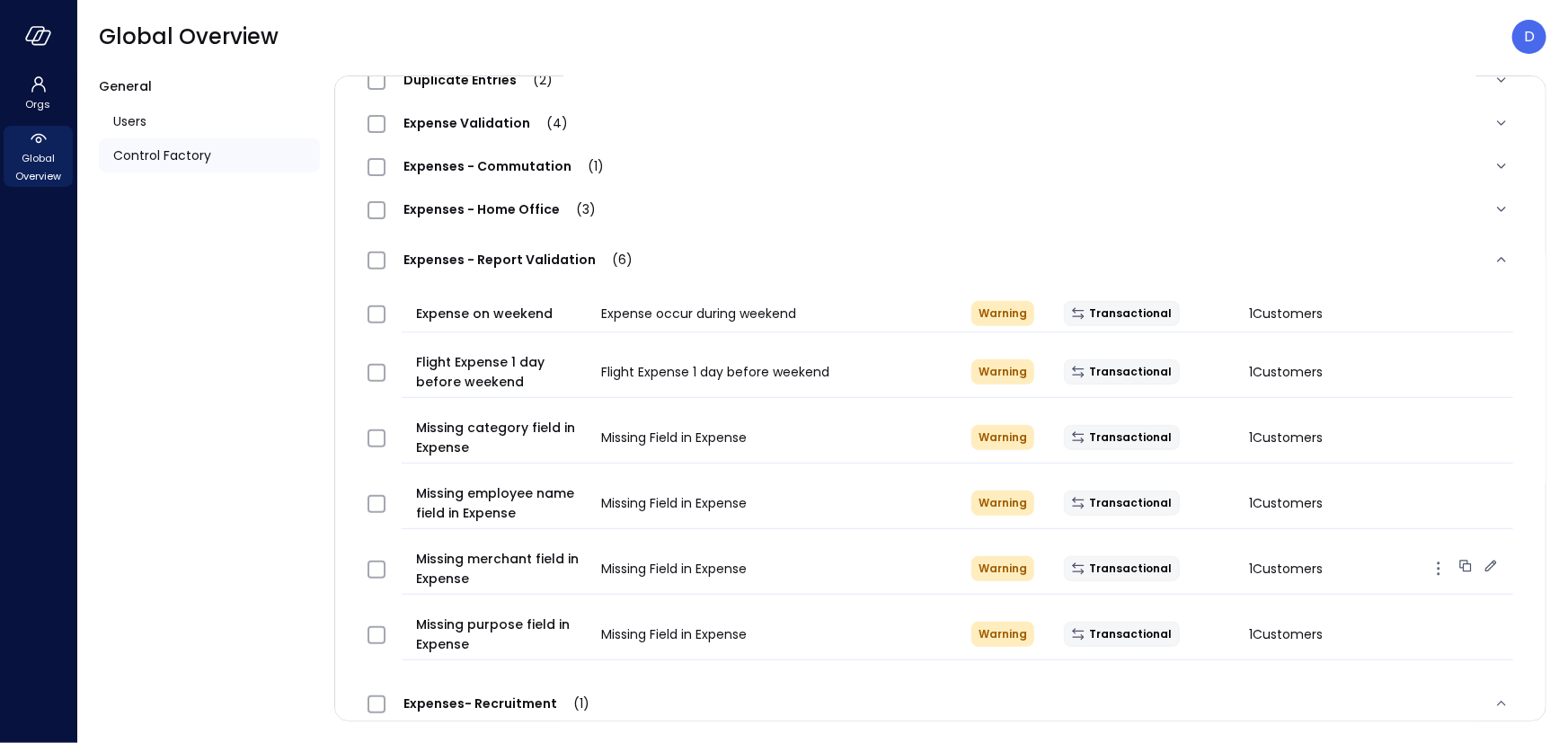 scroll, scrollTop: 274, scrollLeft: 0, axis: vertical 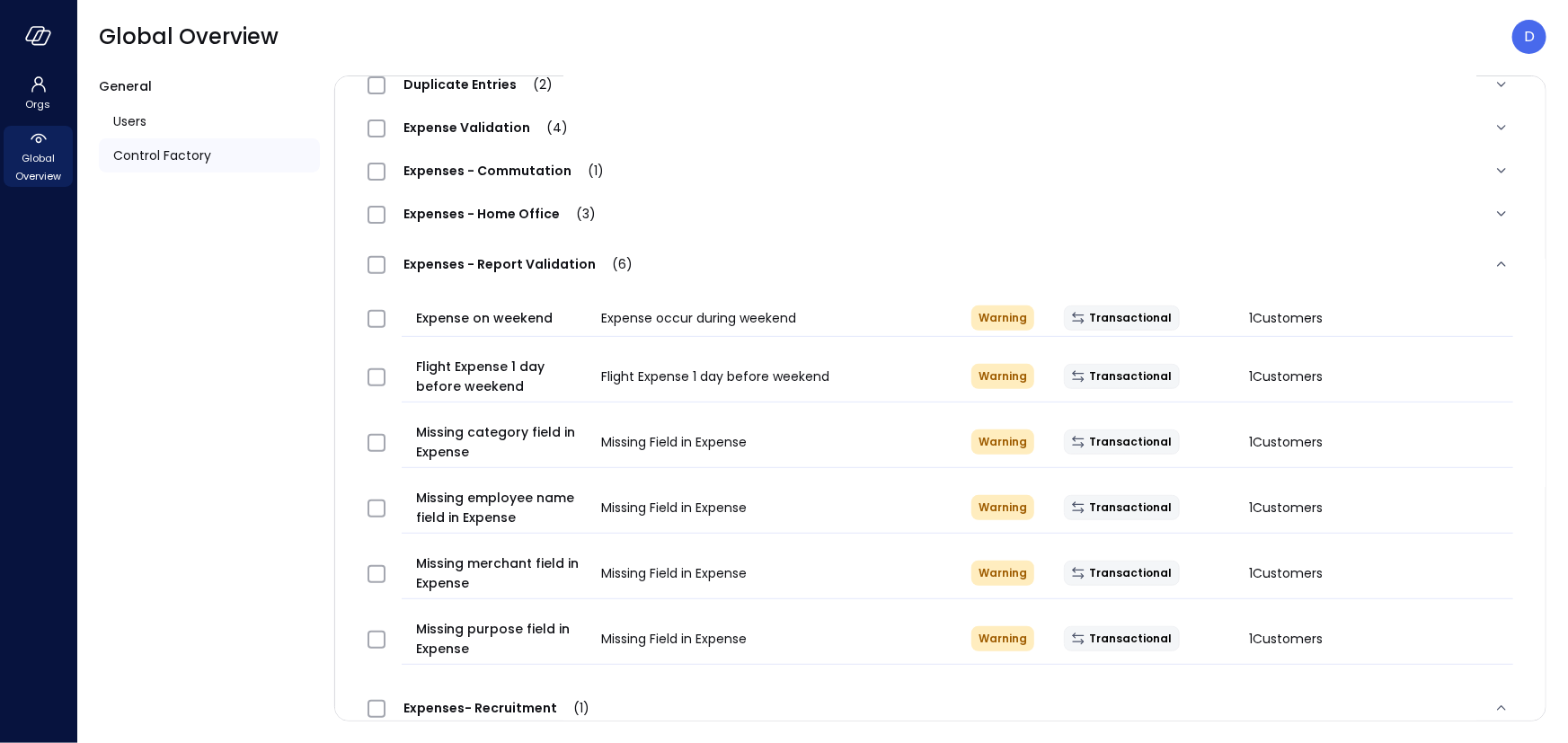 click on "Expenses - Home Office (3)" at bounding box center (500, 214) 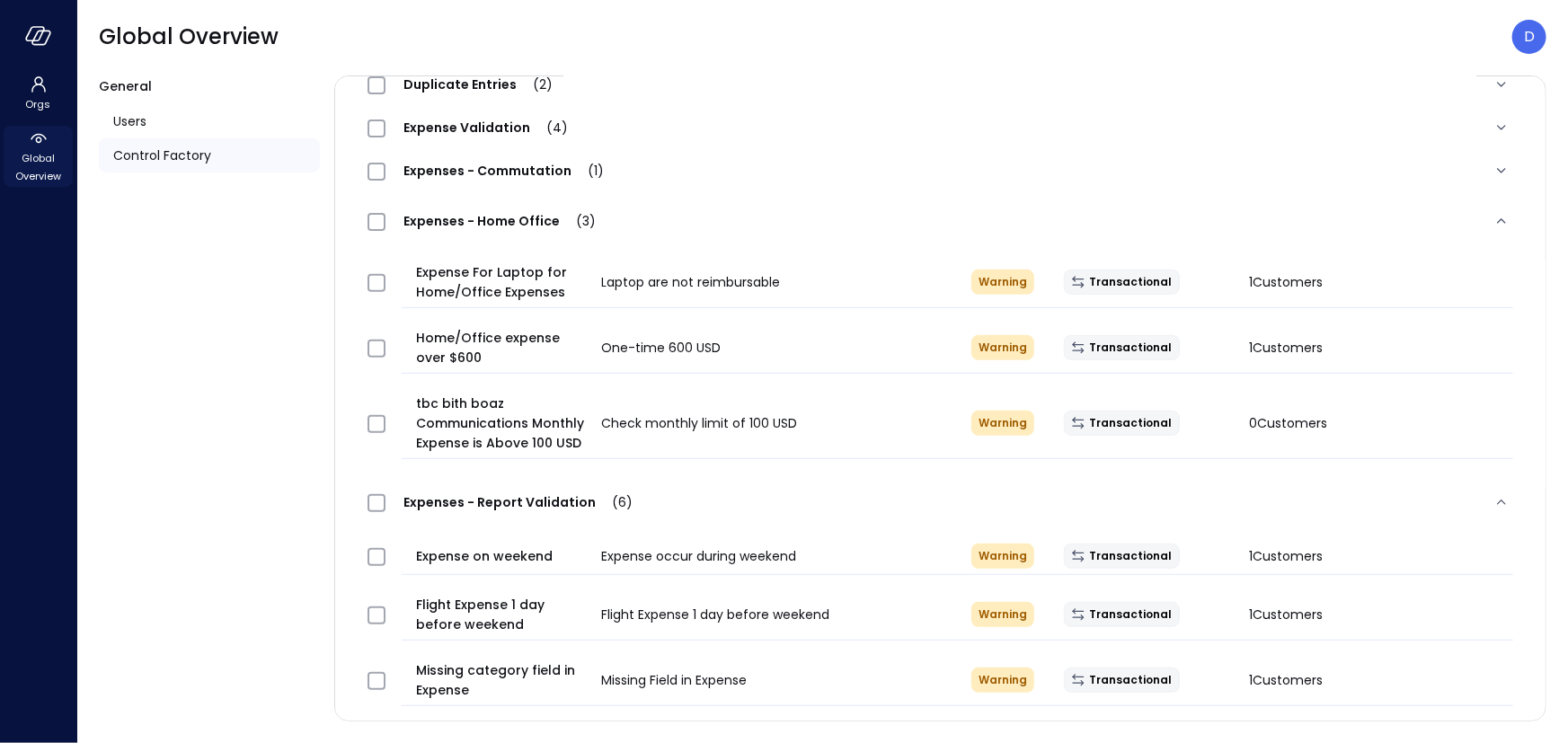 click on "Global Overview" at bounding box center (38, 167) 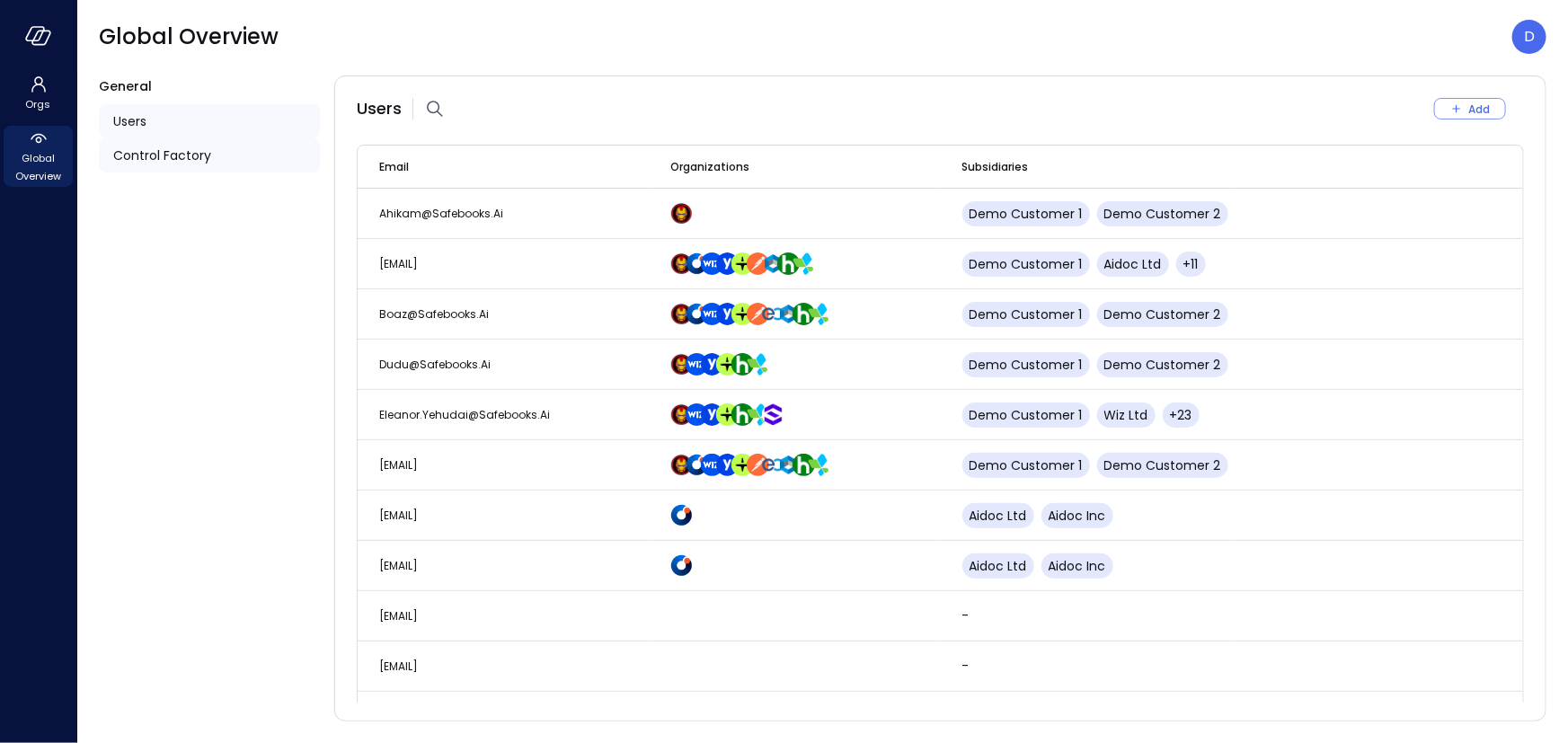 click on "Control Factory" at bounding box center (162, 155) 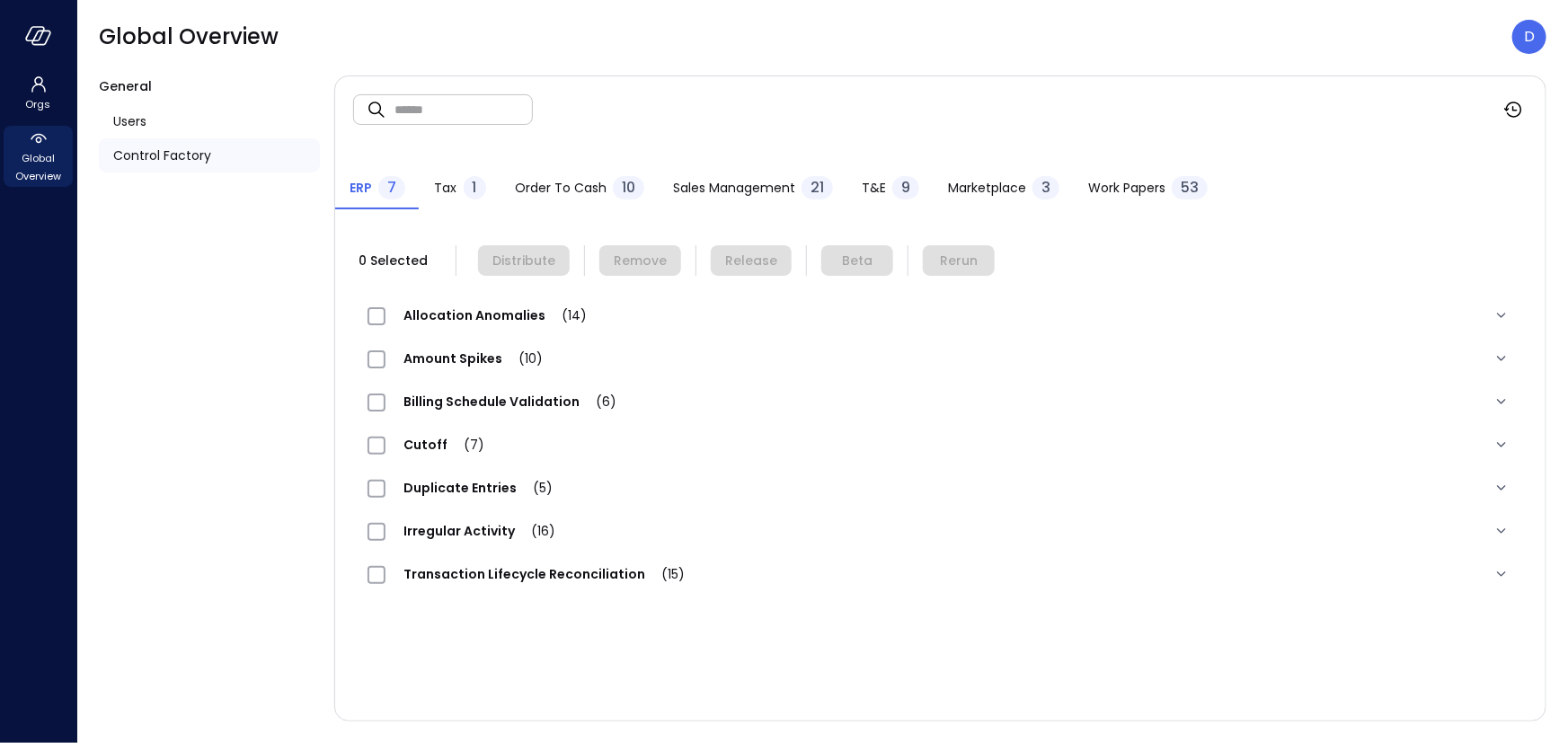 click on "Order to Cash" at bounding box center (561, 188) 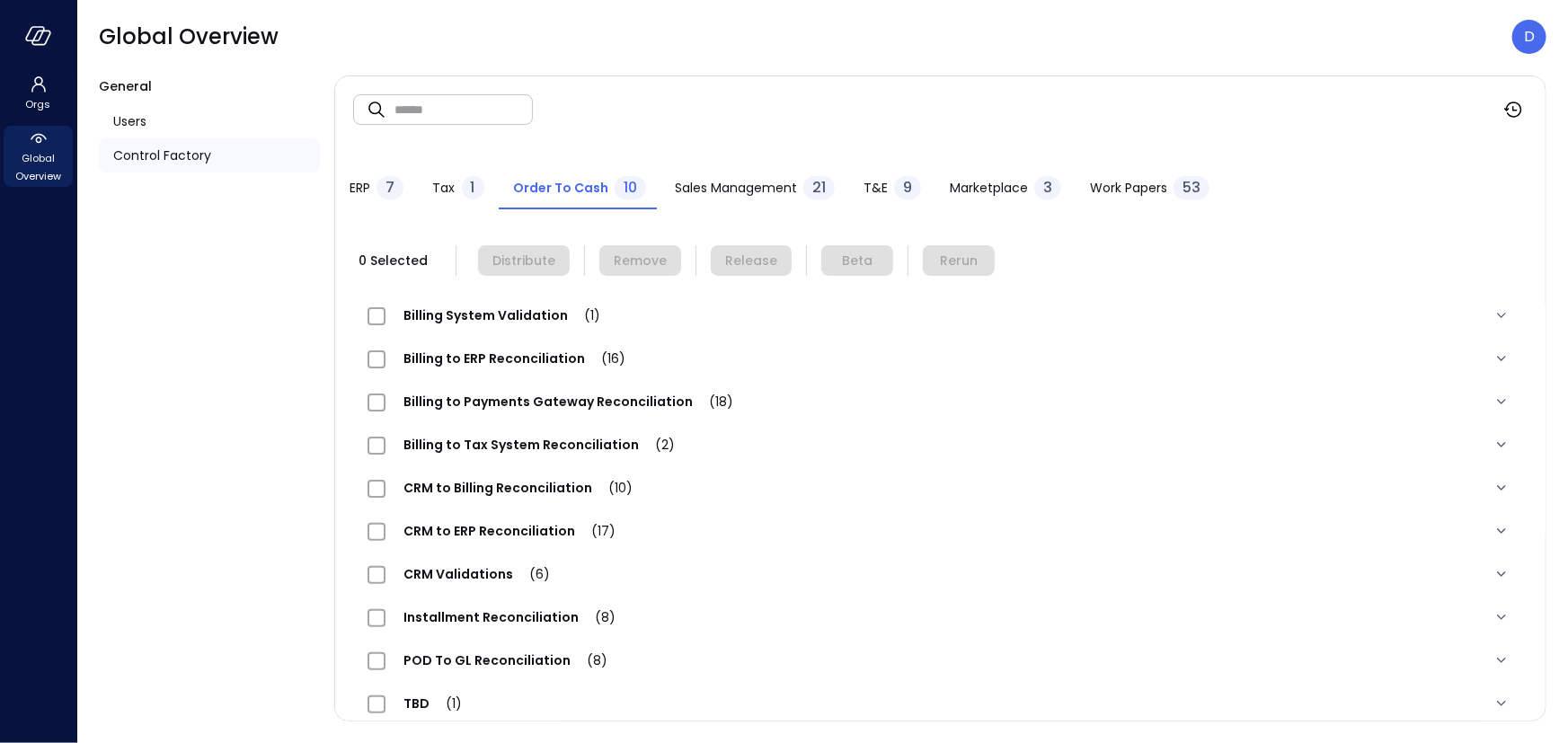 click on "Marketplace   3" at bounding box center [1005, 190] 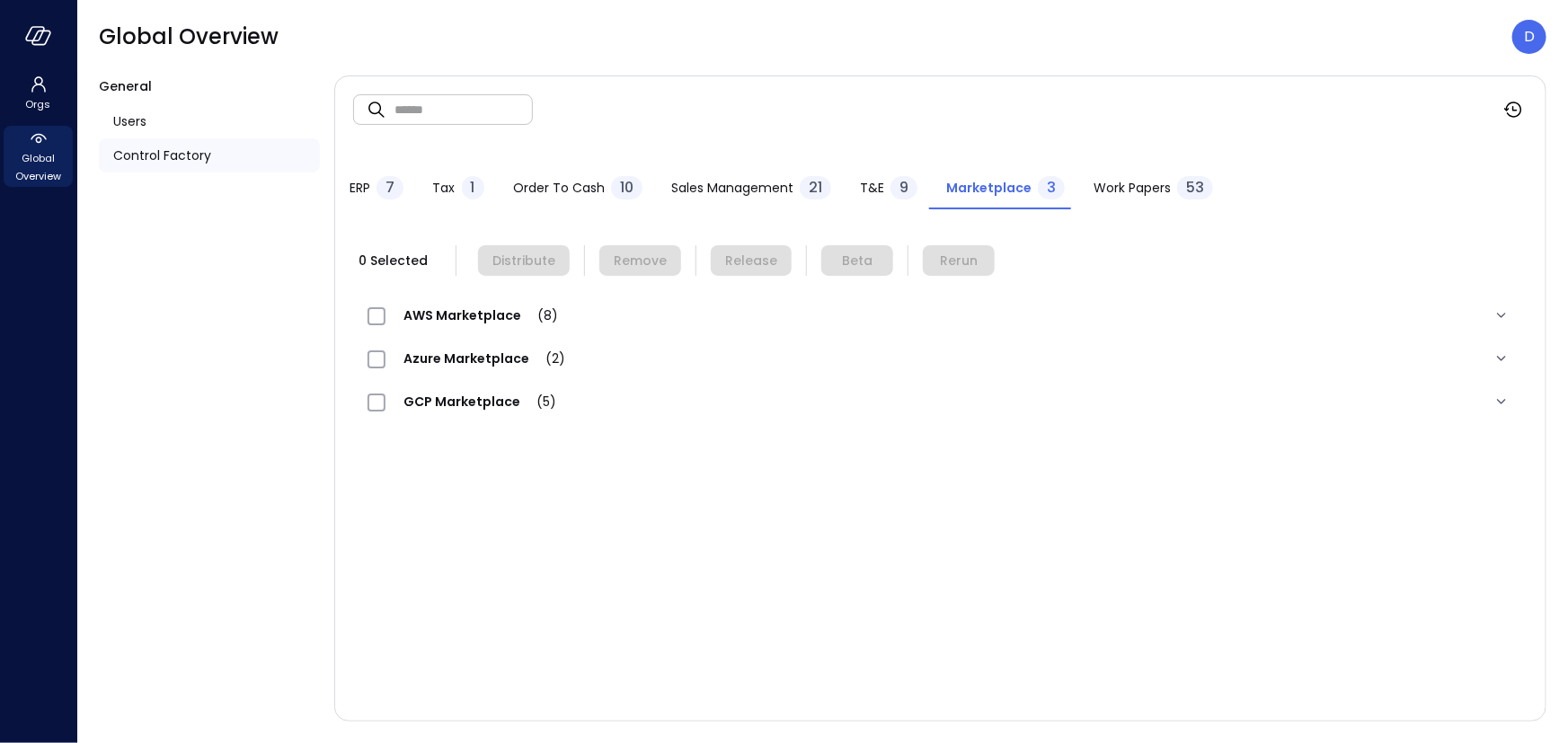 click on "Azure Marketplace (2)" at bounding box center [940, 358] 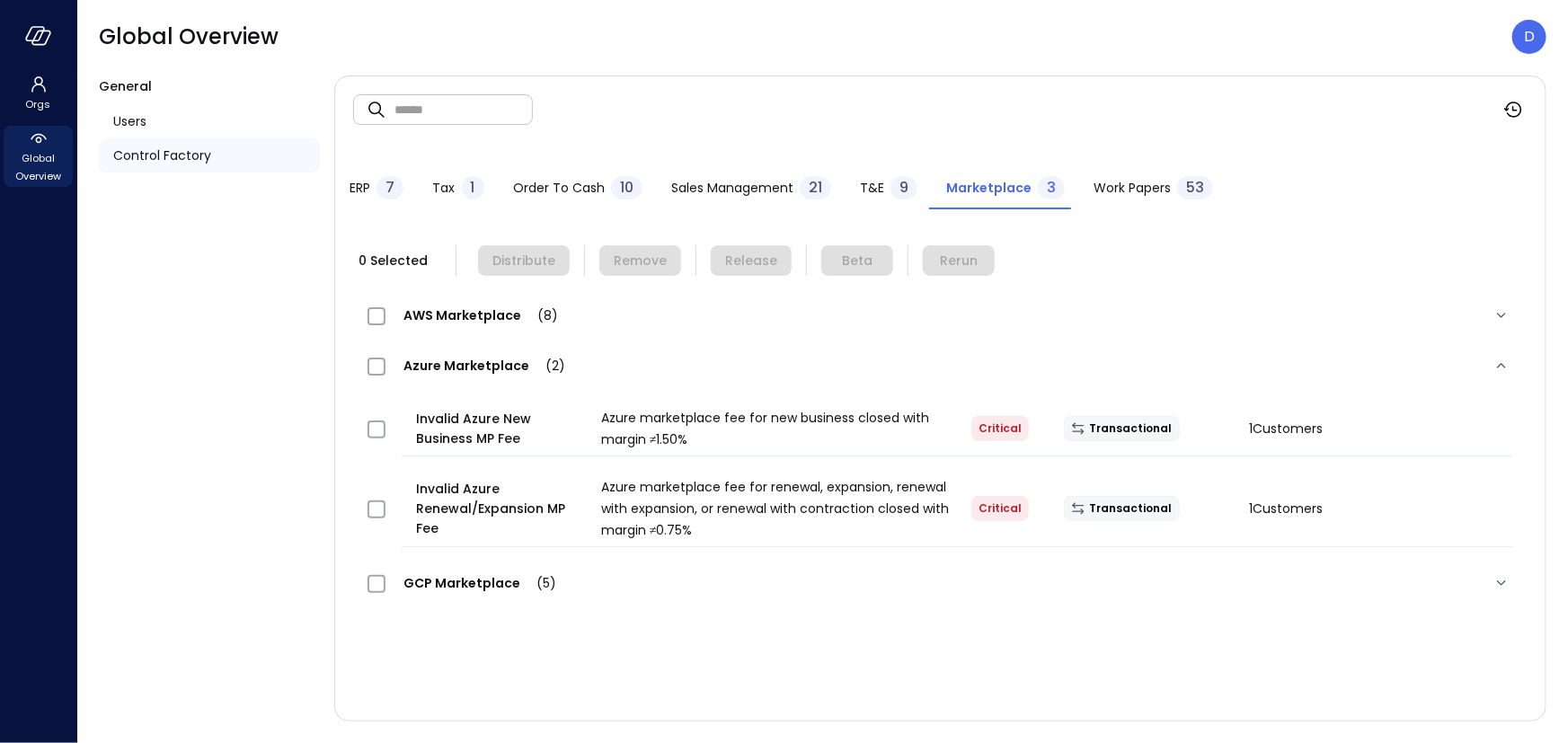 click on "AWS Marketplace (8)" at bounding box center [481, 315] 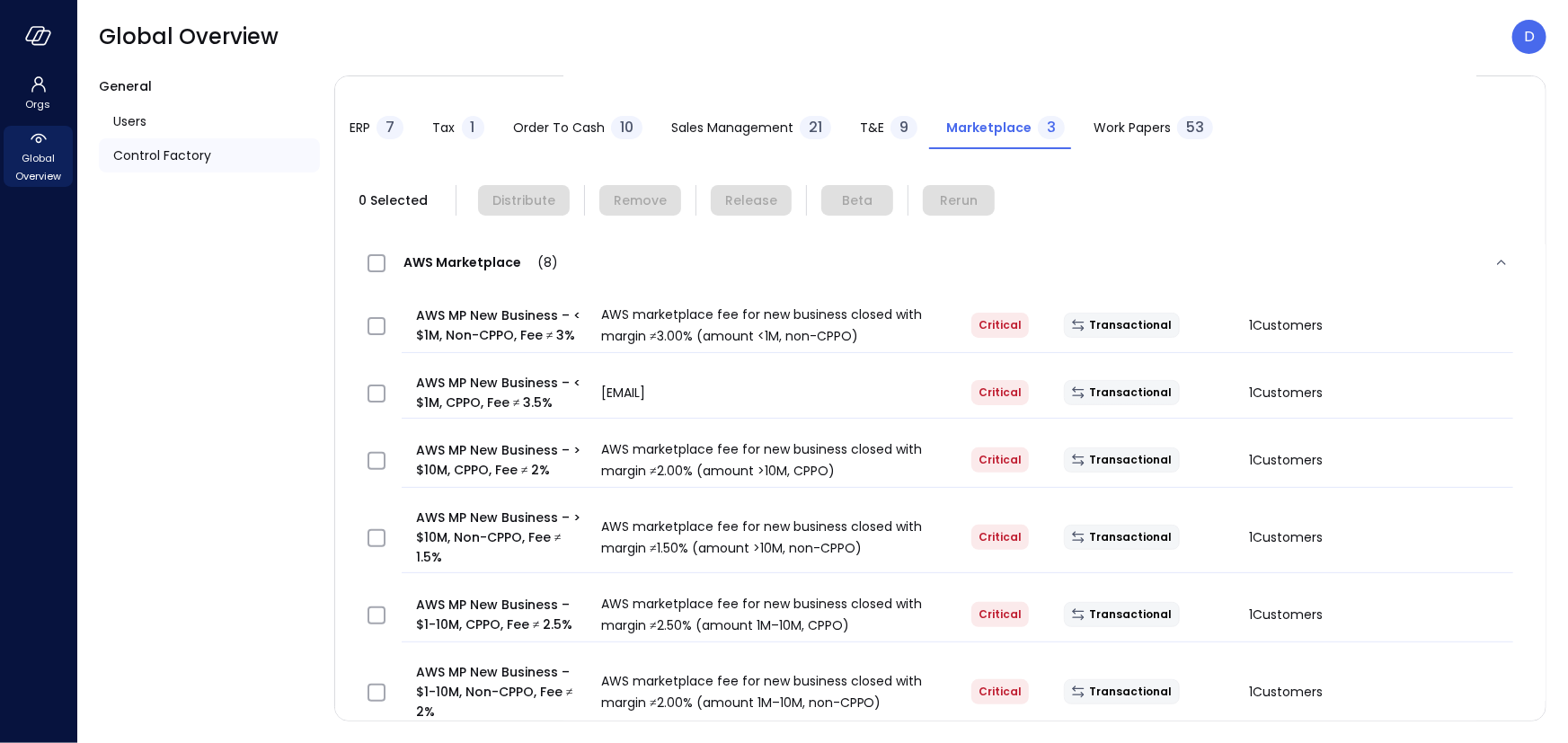 scroll, scrollTop: 63, scrollLeft: 0, axis: vertical 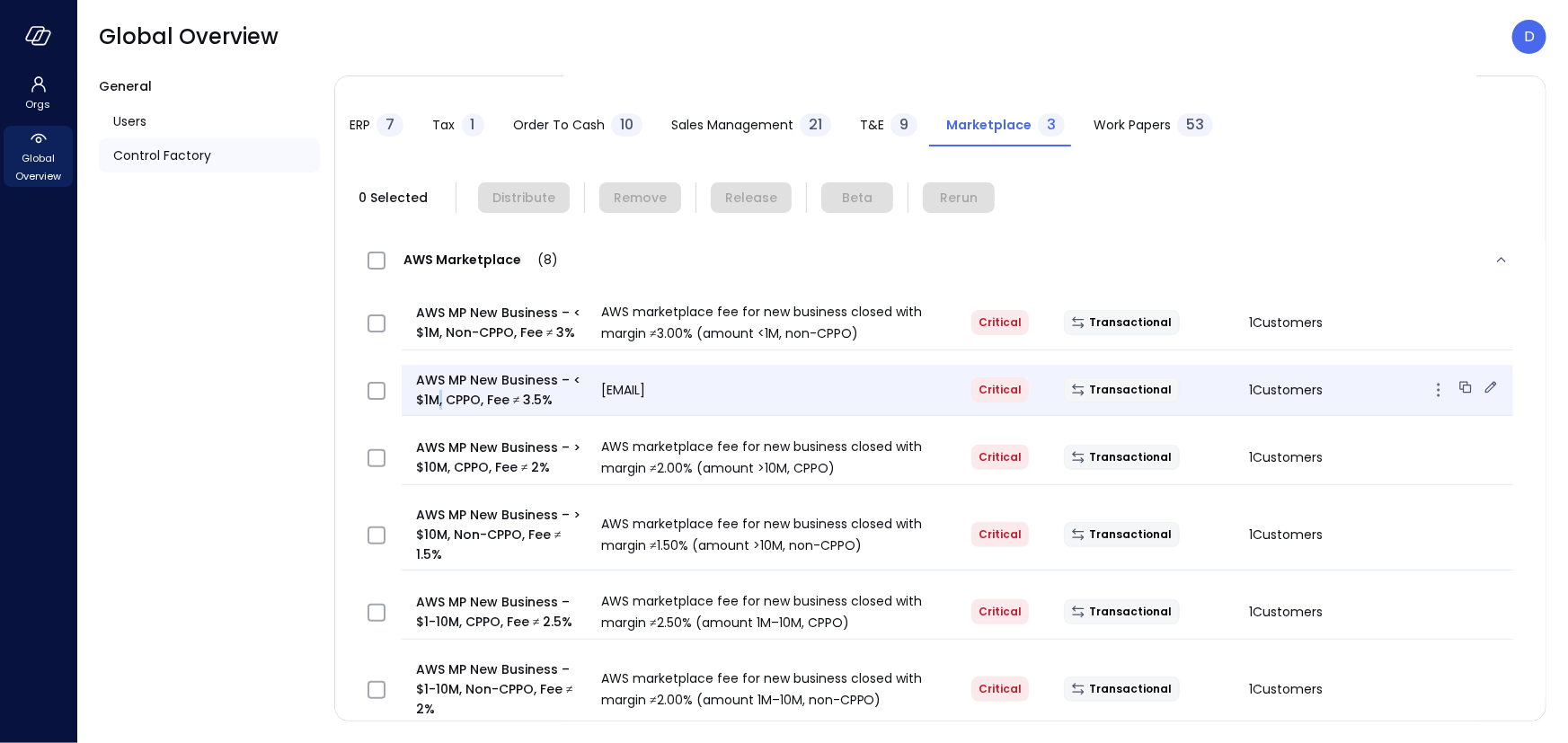 click on "AWS MP New Business – < $1M, CPPO, Fee ≠ 3.5%" at bounding box center (501, 390) 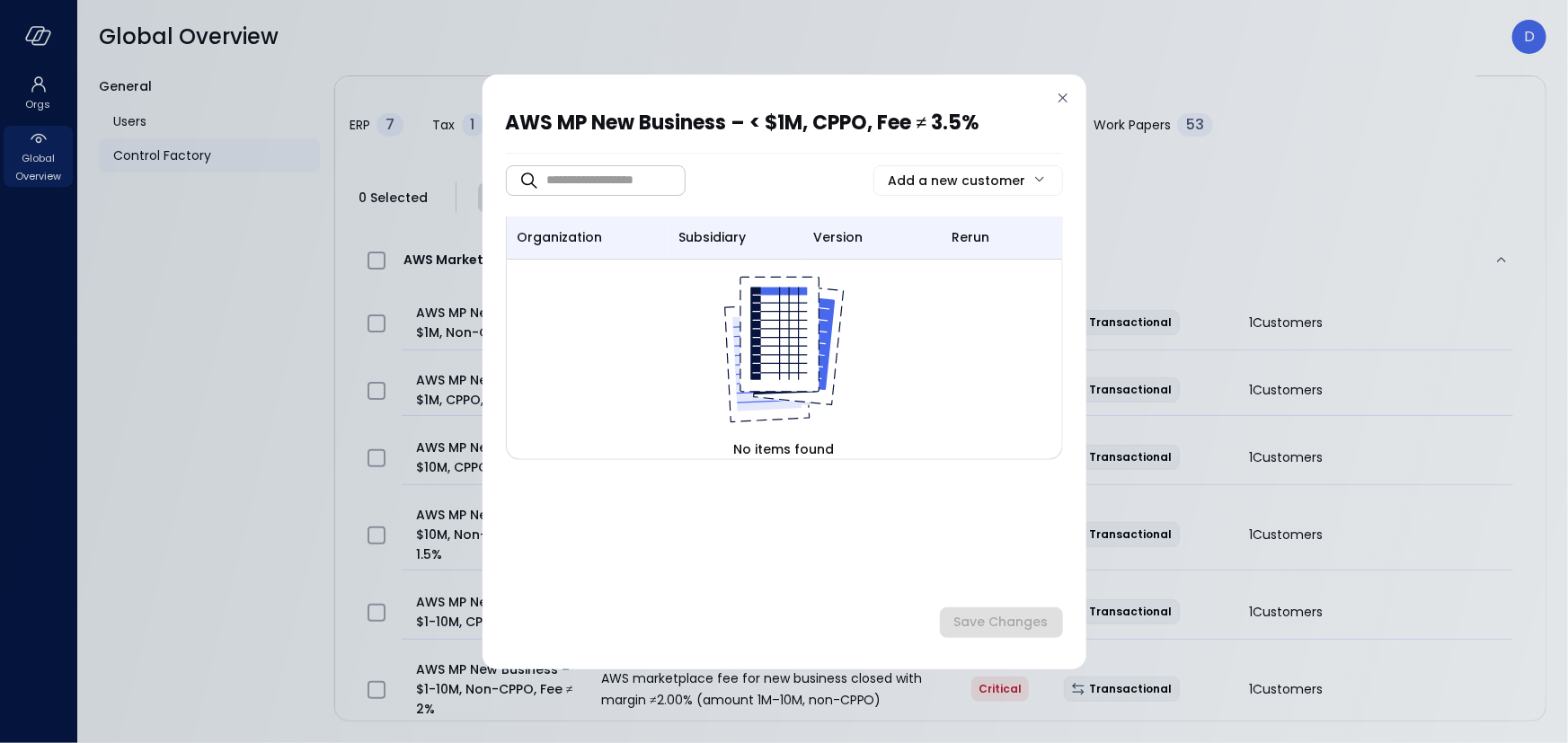 click on "AWS MP New Business – < $1M, CPPO, Fee ≠ 3.5% ​ ​ Add a new customer organization subsidiary version rerun No items found Save Changes" at bounding box center (784, 371) 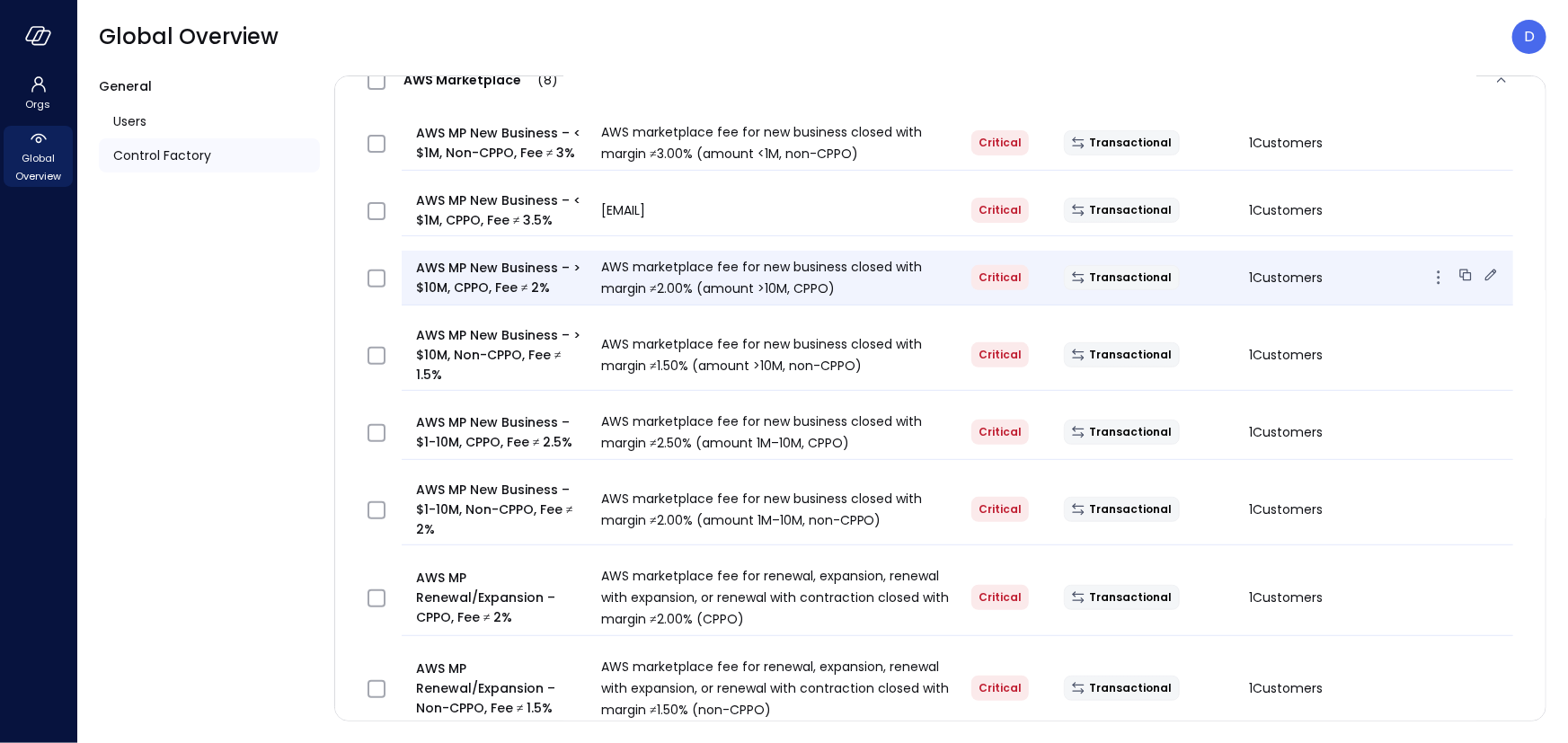 scroll, scrollTop: 243, scrollLeft: 0, axis: vertical 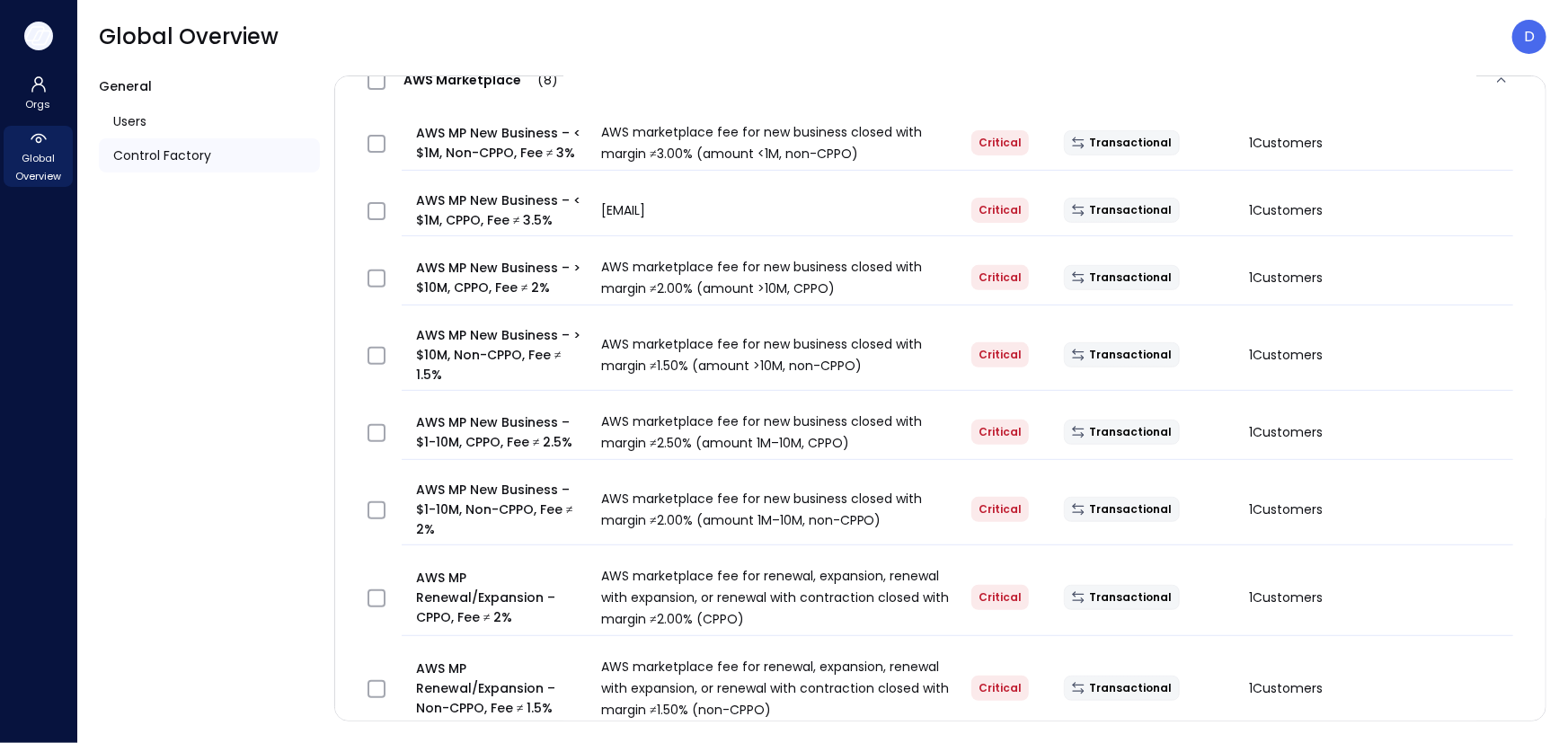 click 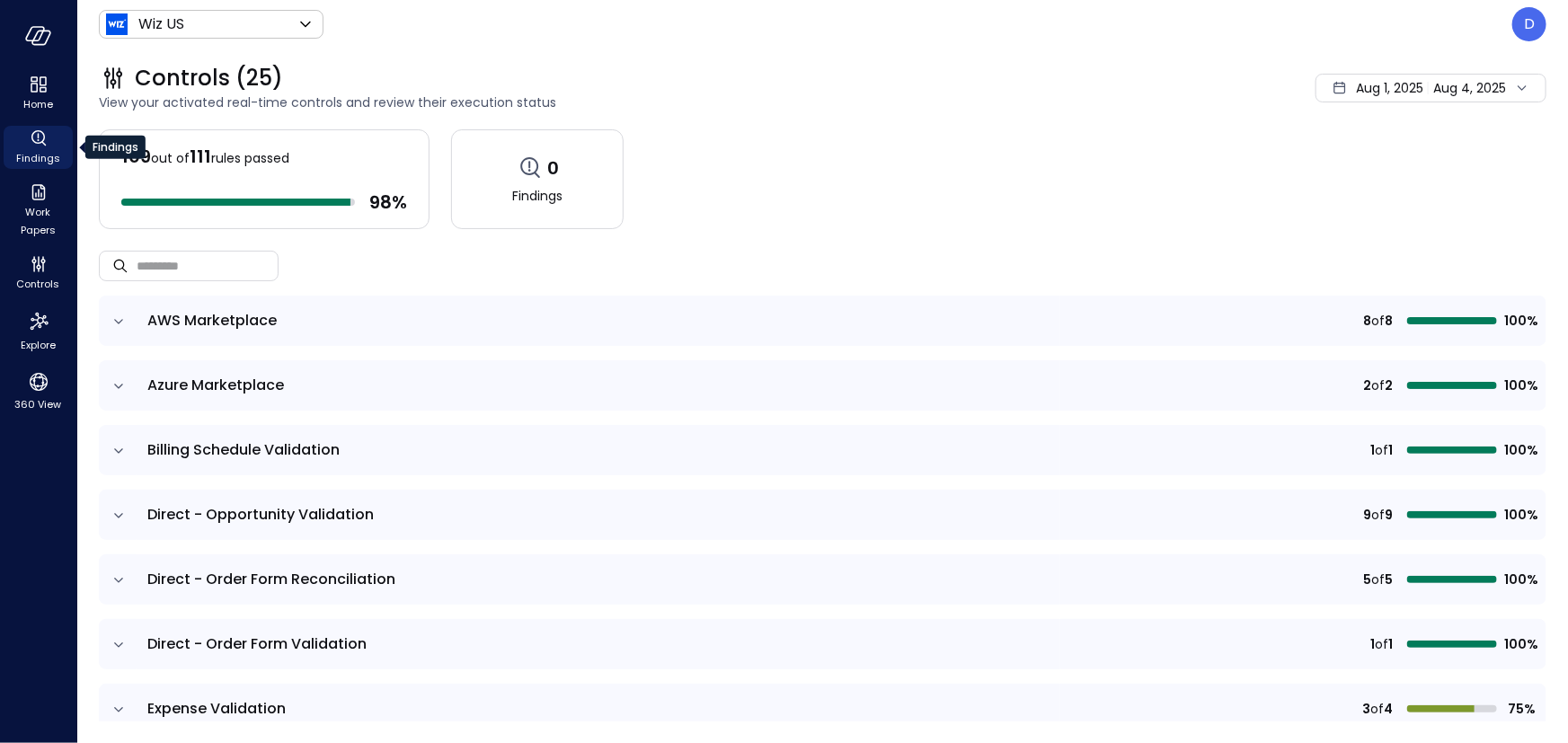 click 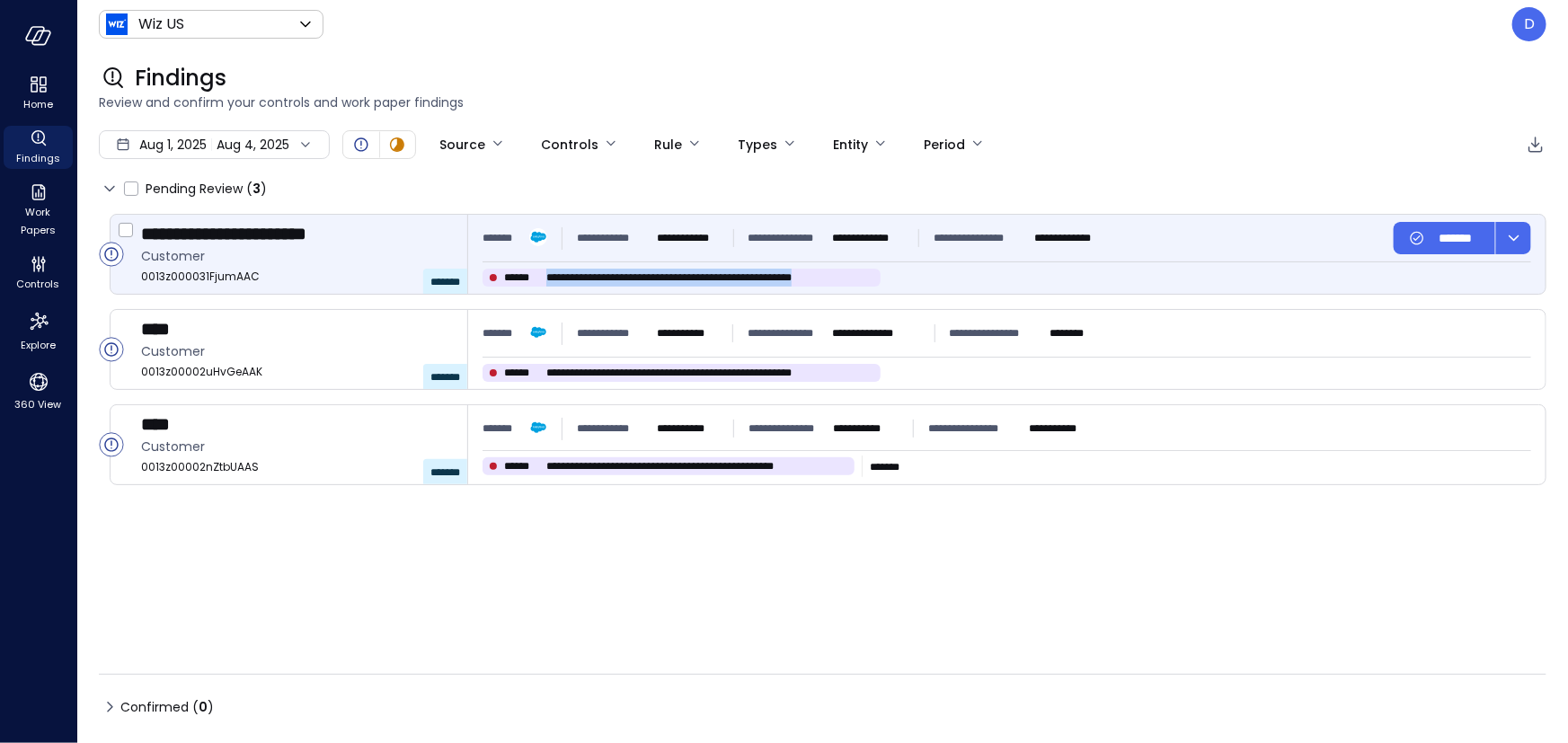 drag, startPoint x: 546, startPoint y: 276, endPoint x: 884, endPoint y: 282, distance: 338.05325 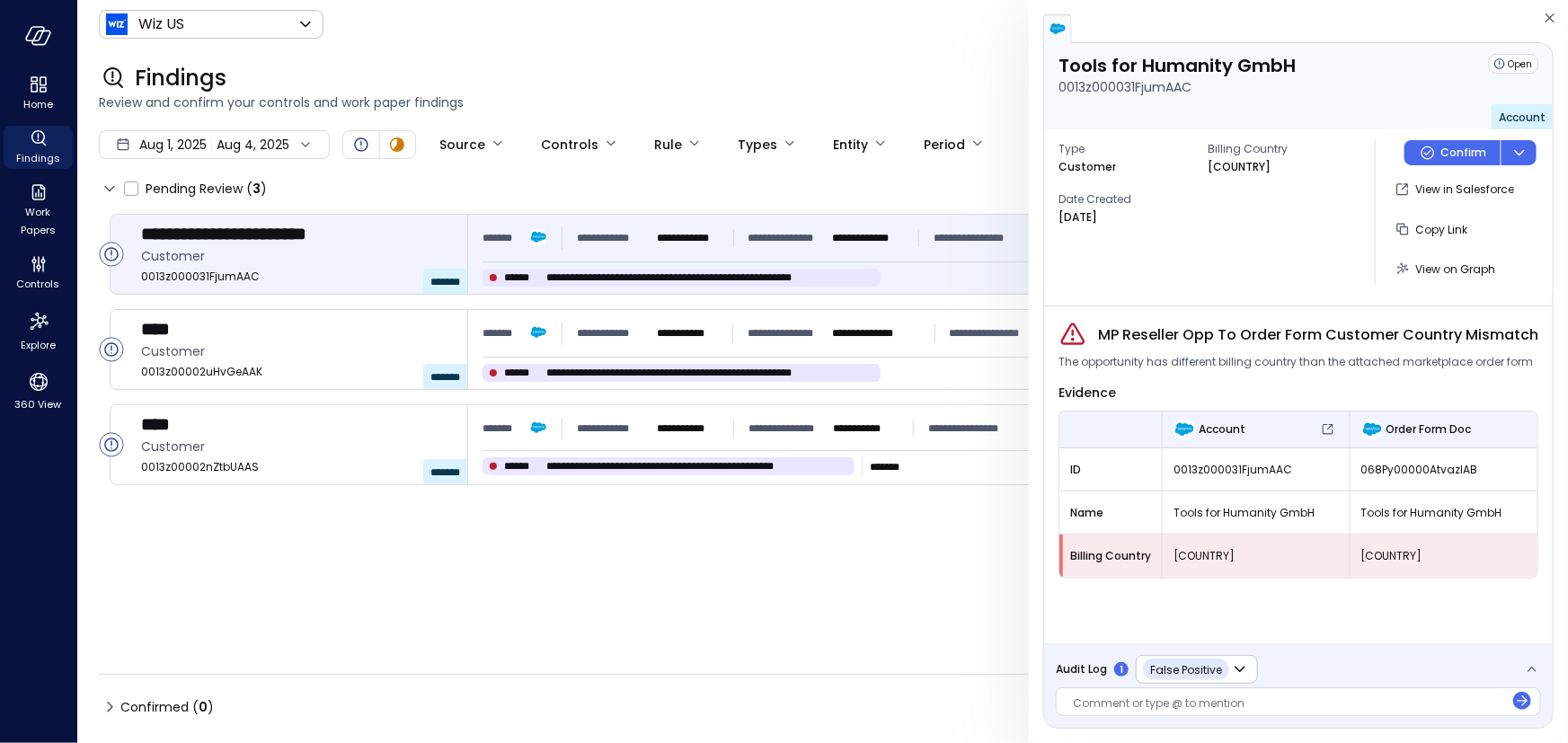 click on "Pending Review ( 3 )" at bounding box center [822, 189] 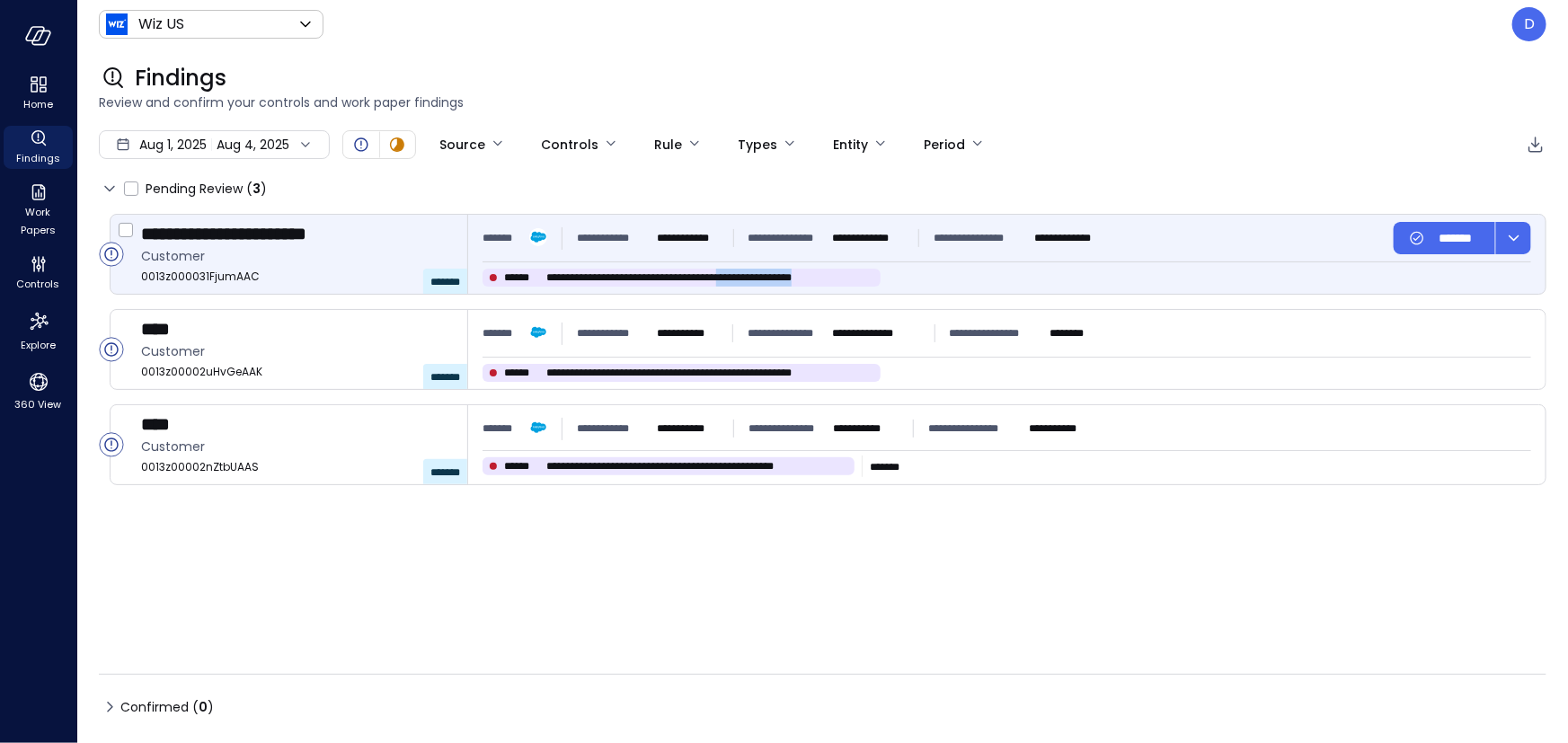 drag, startPoint x: 771, startPoint y: 279, endPoint x: 886, endPoint y: 278, distance: 115.00435 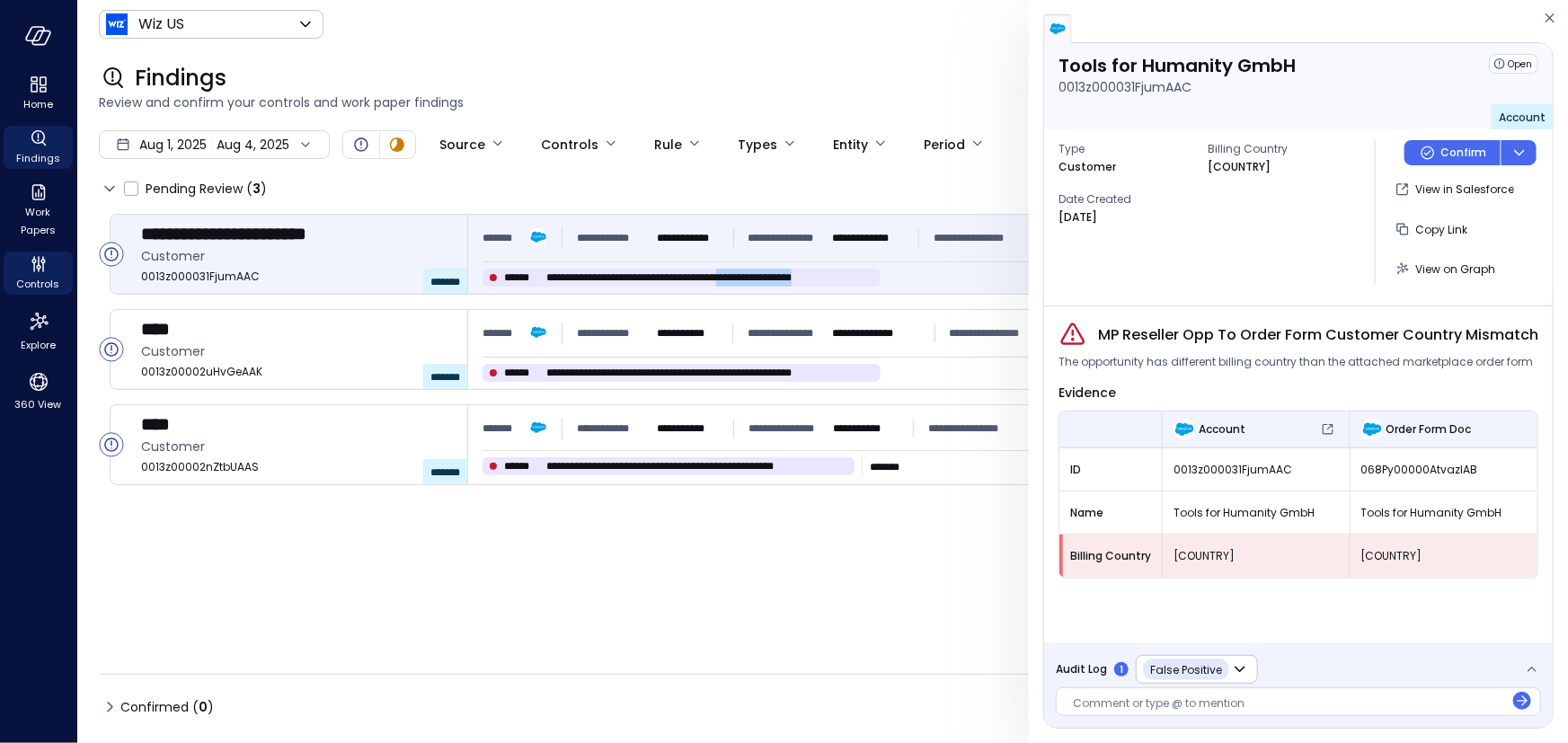 click on "Controls" at bounding box center [39, 284] 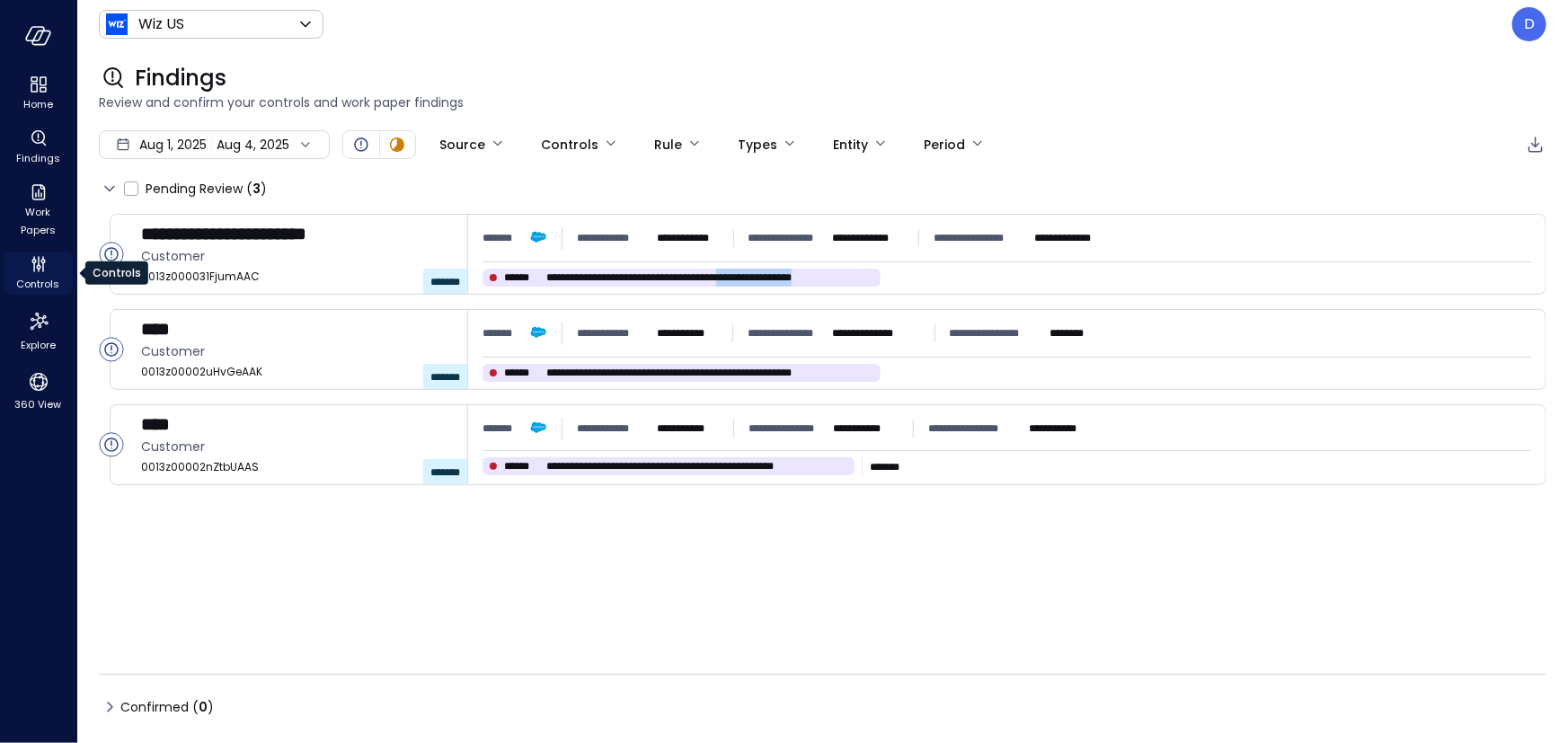 click on "Controls" at bounding box center (38, 273) 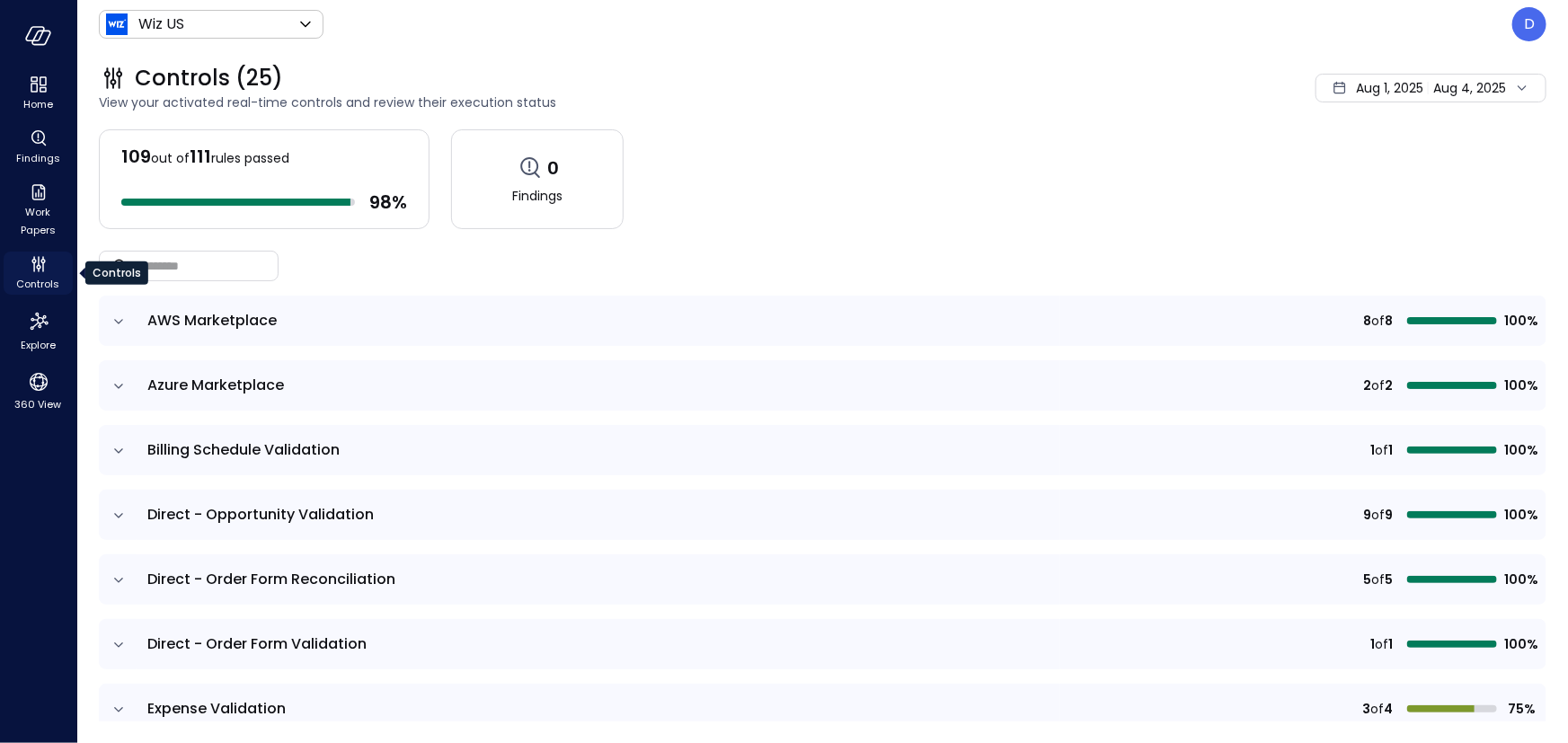 click 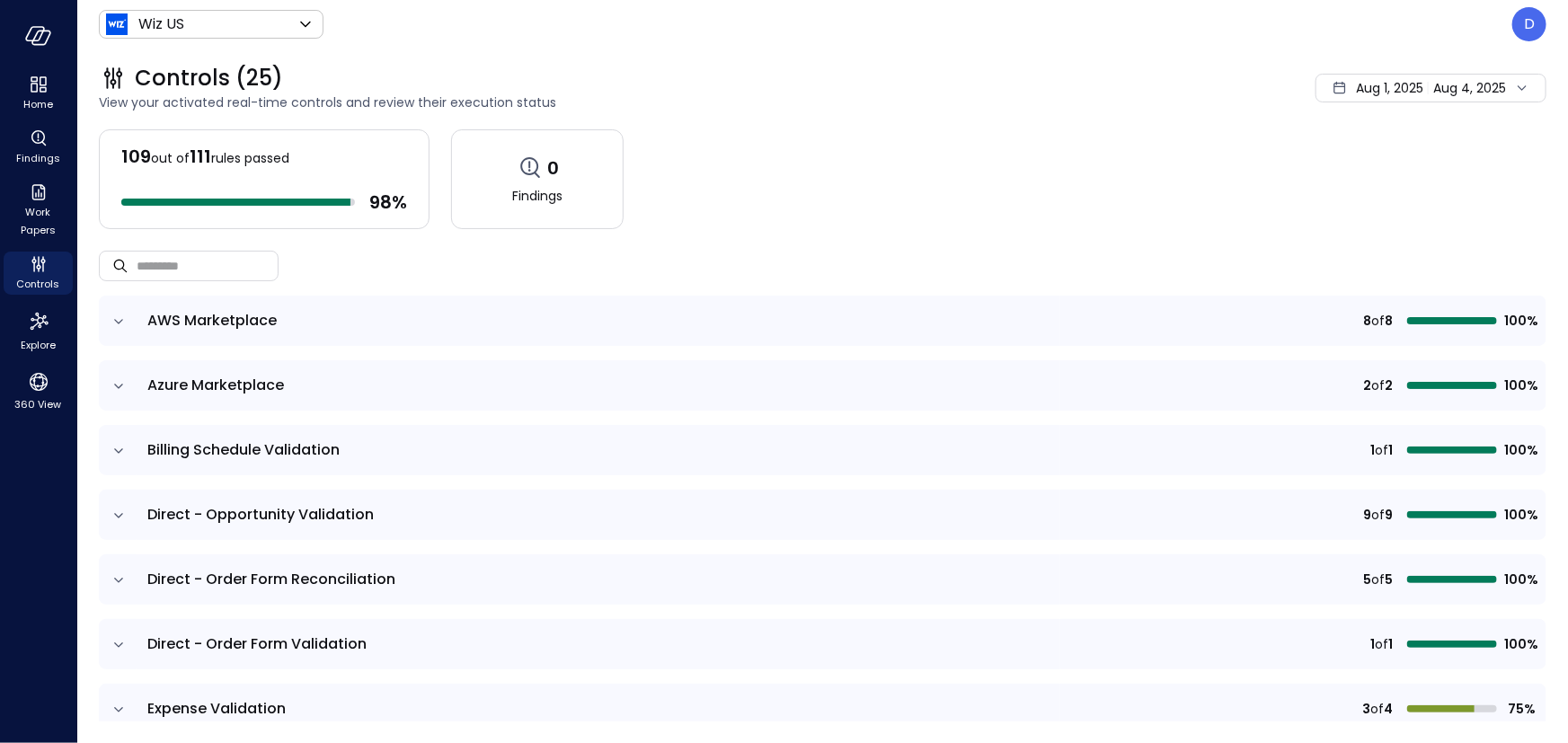 click on "Aug 1, 2025" at bounding box center (1389, 88) 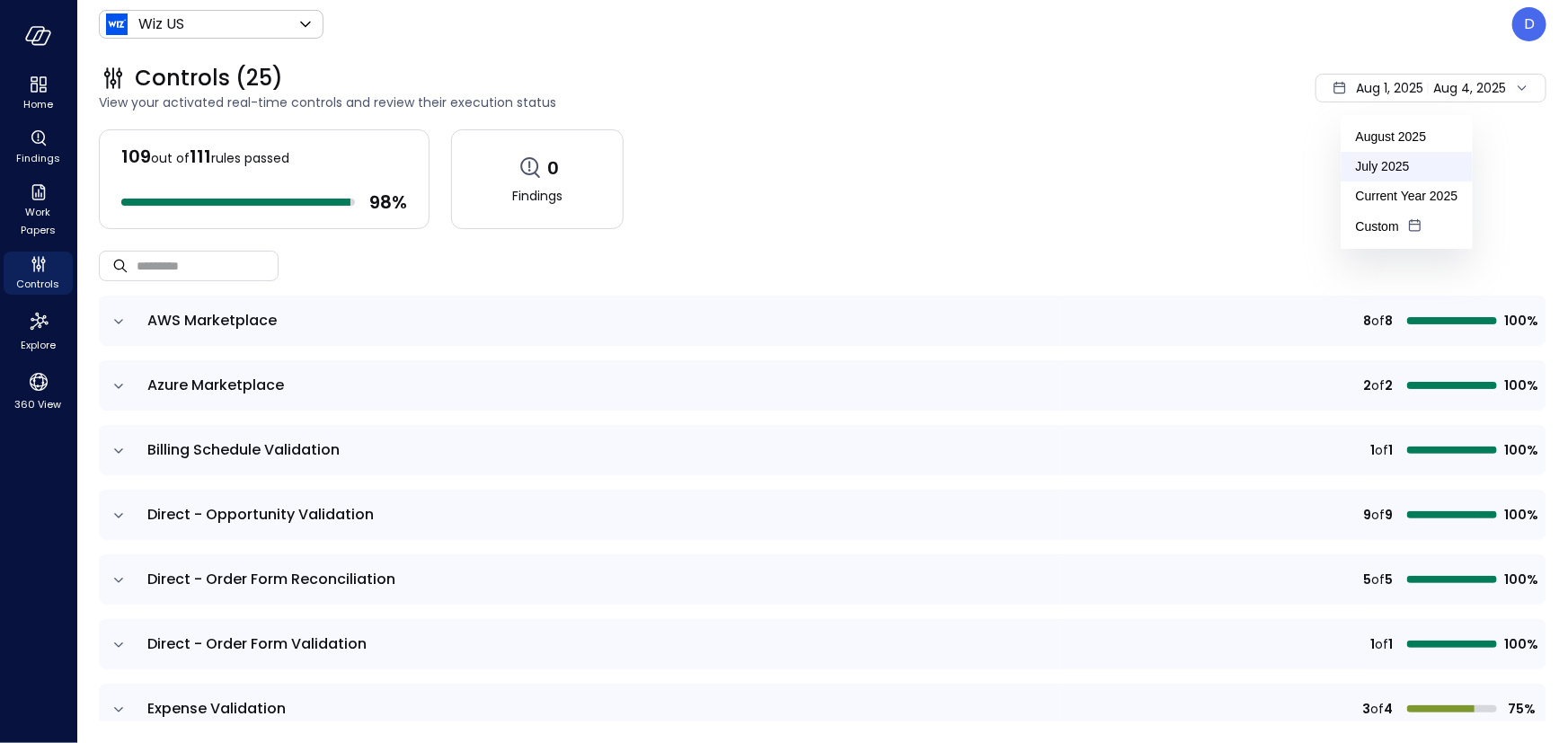 click on "July 2025" at bounding box center [1407, 166] 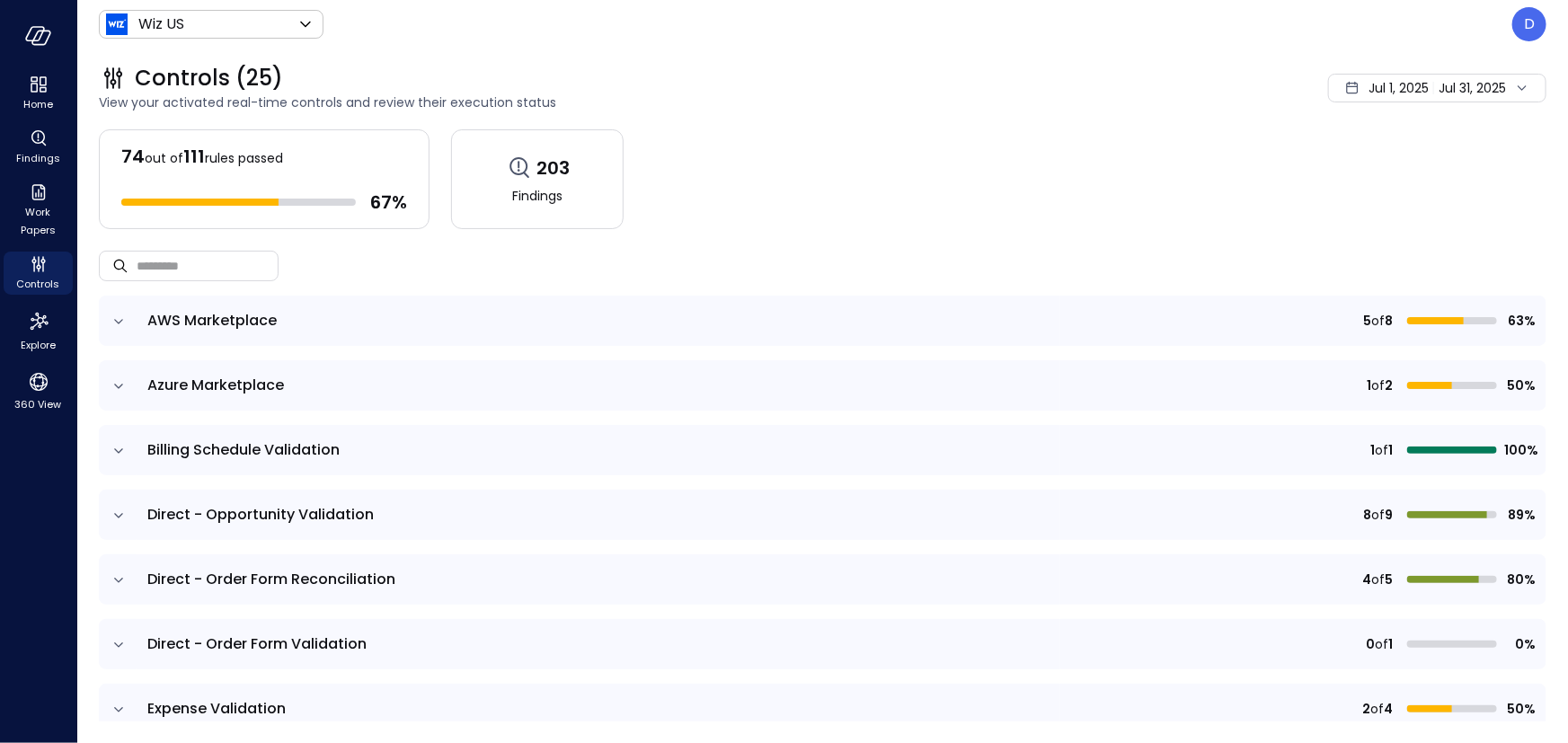 click 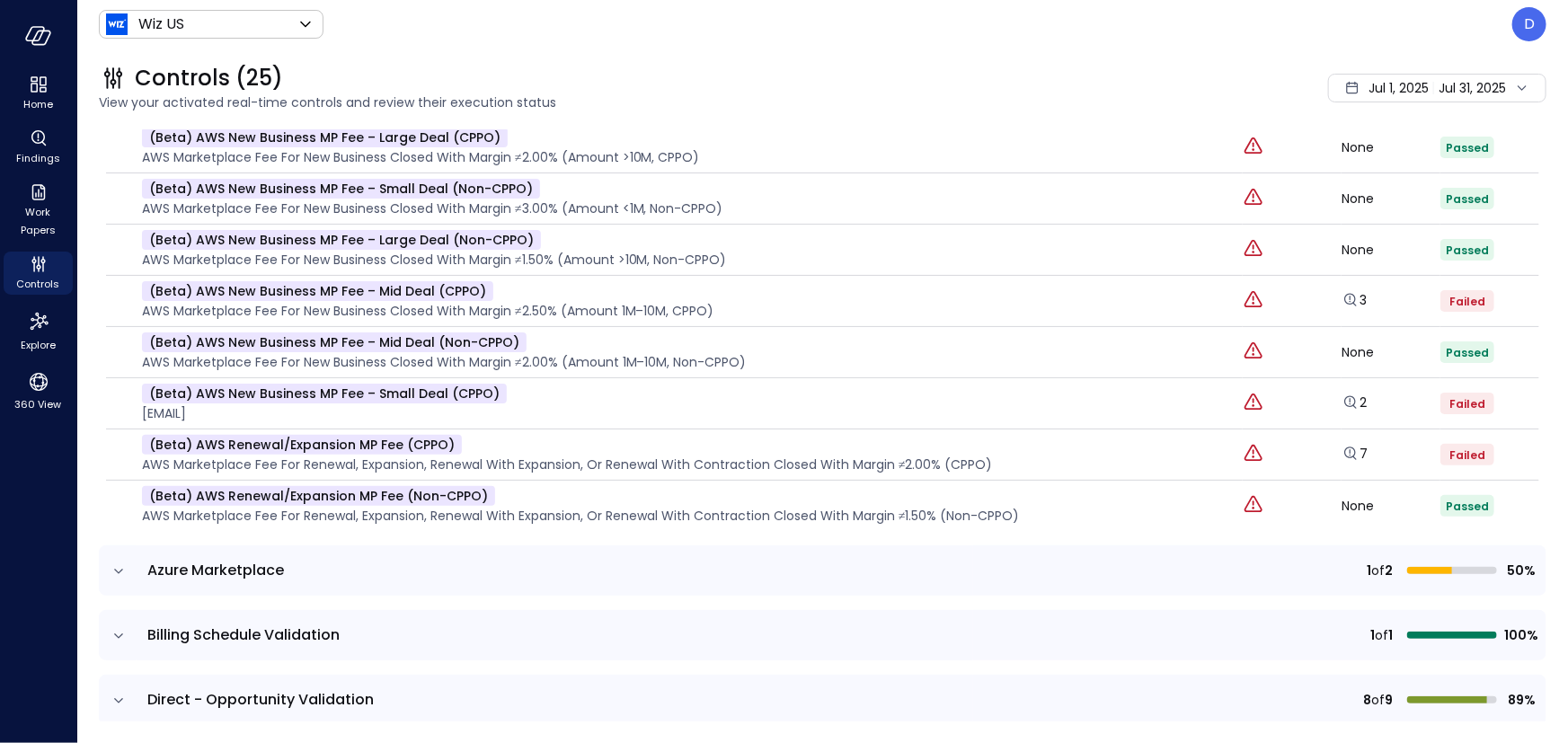 scroll, scrollTop: 337, scrollLeft: 0, axis: vertical 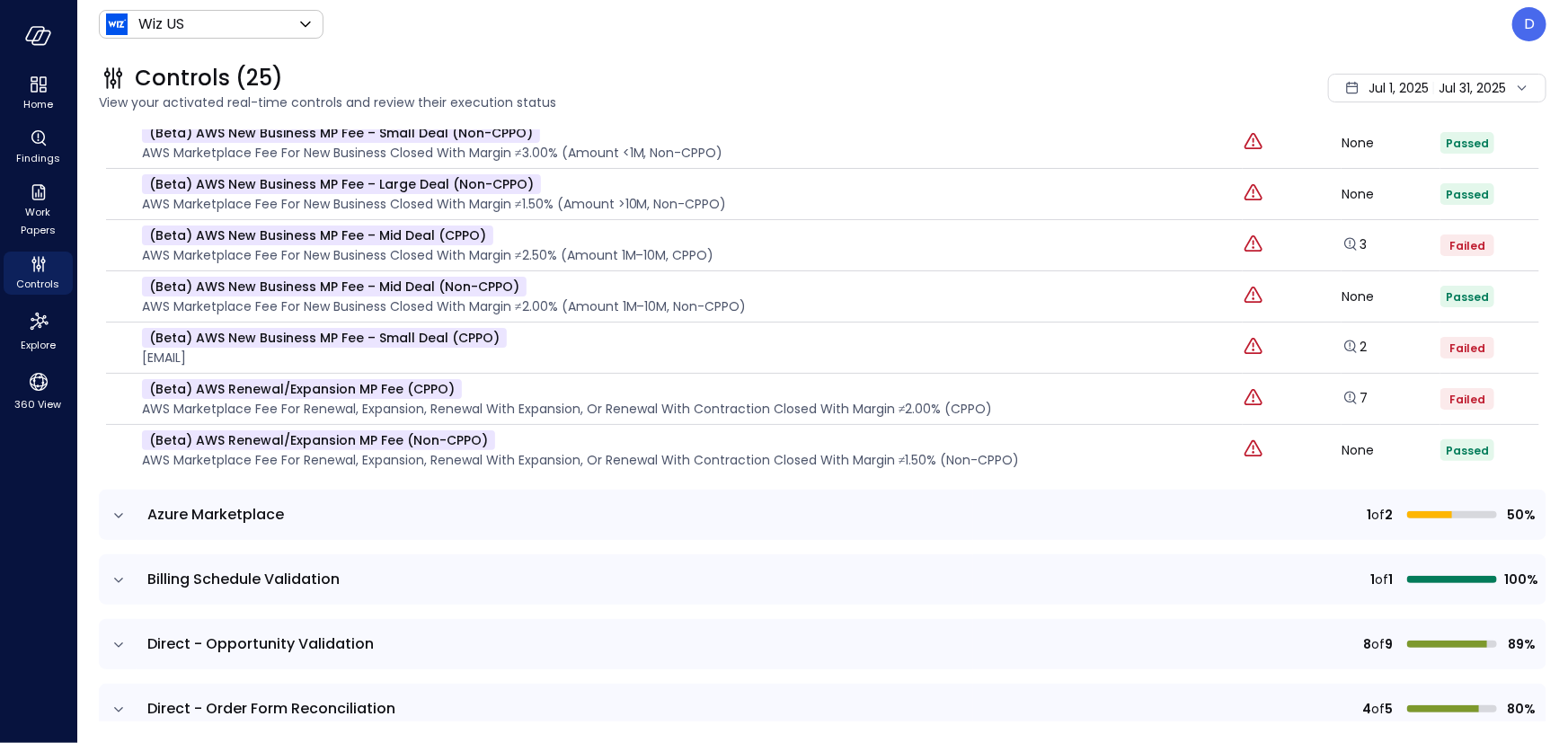 click 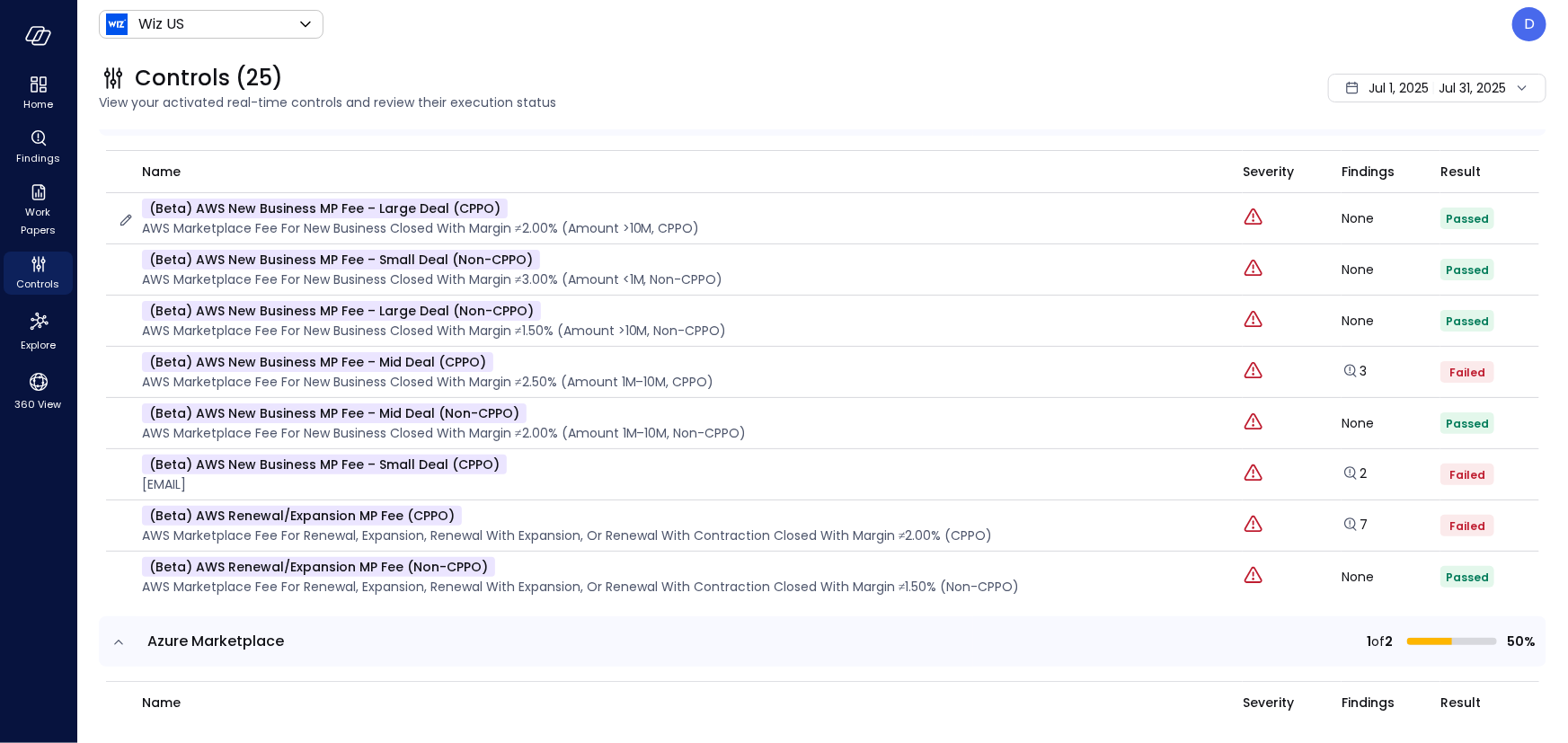scroll, scrollTop: 252, scrollLeft: 0, axis: vertical 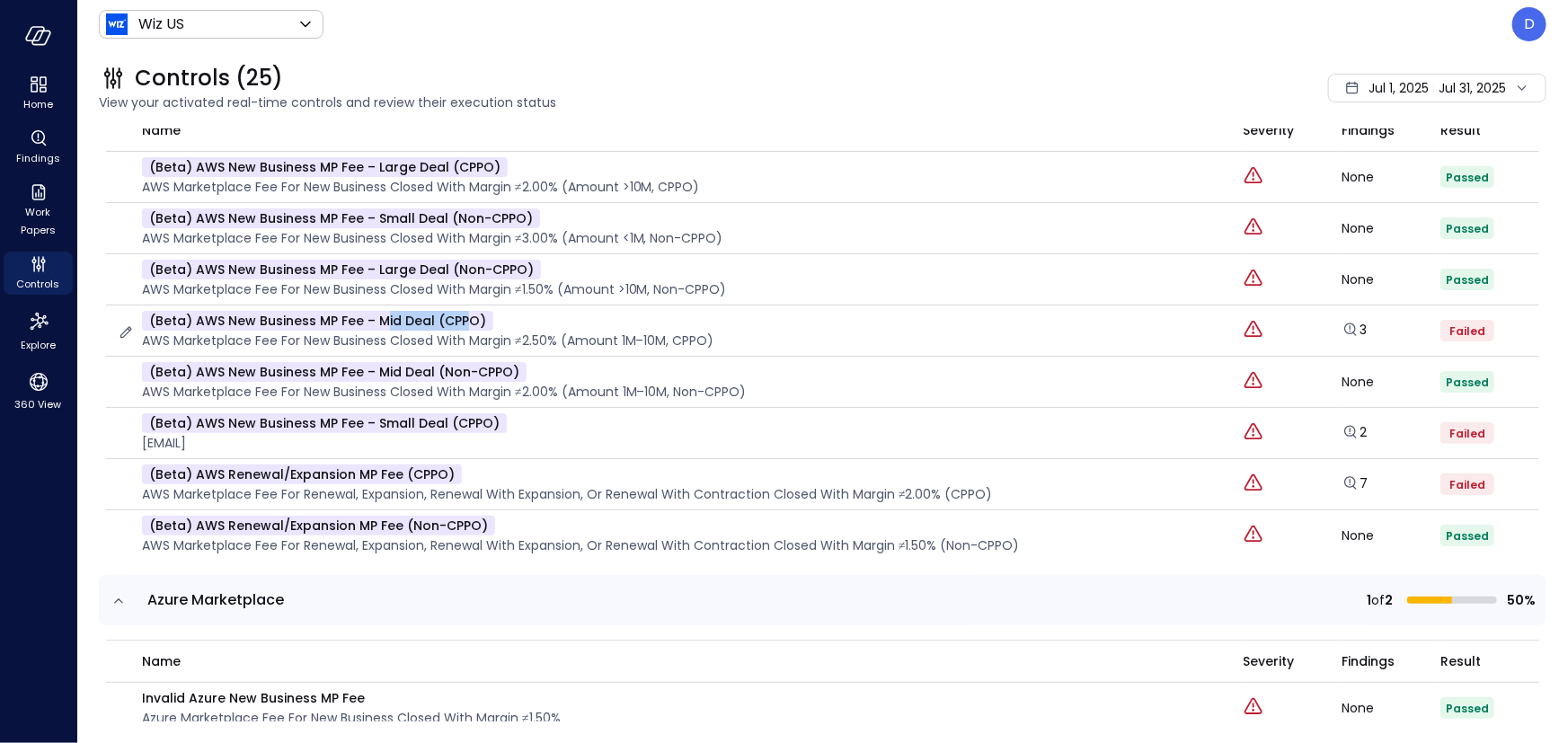 drag, startPoint x: 381, startPoint y: 315, endPoint x: 516, endPoint y: 316, distance: 135.0037 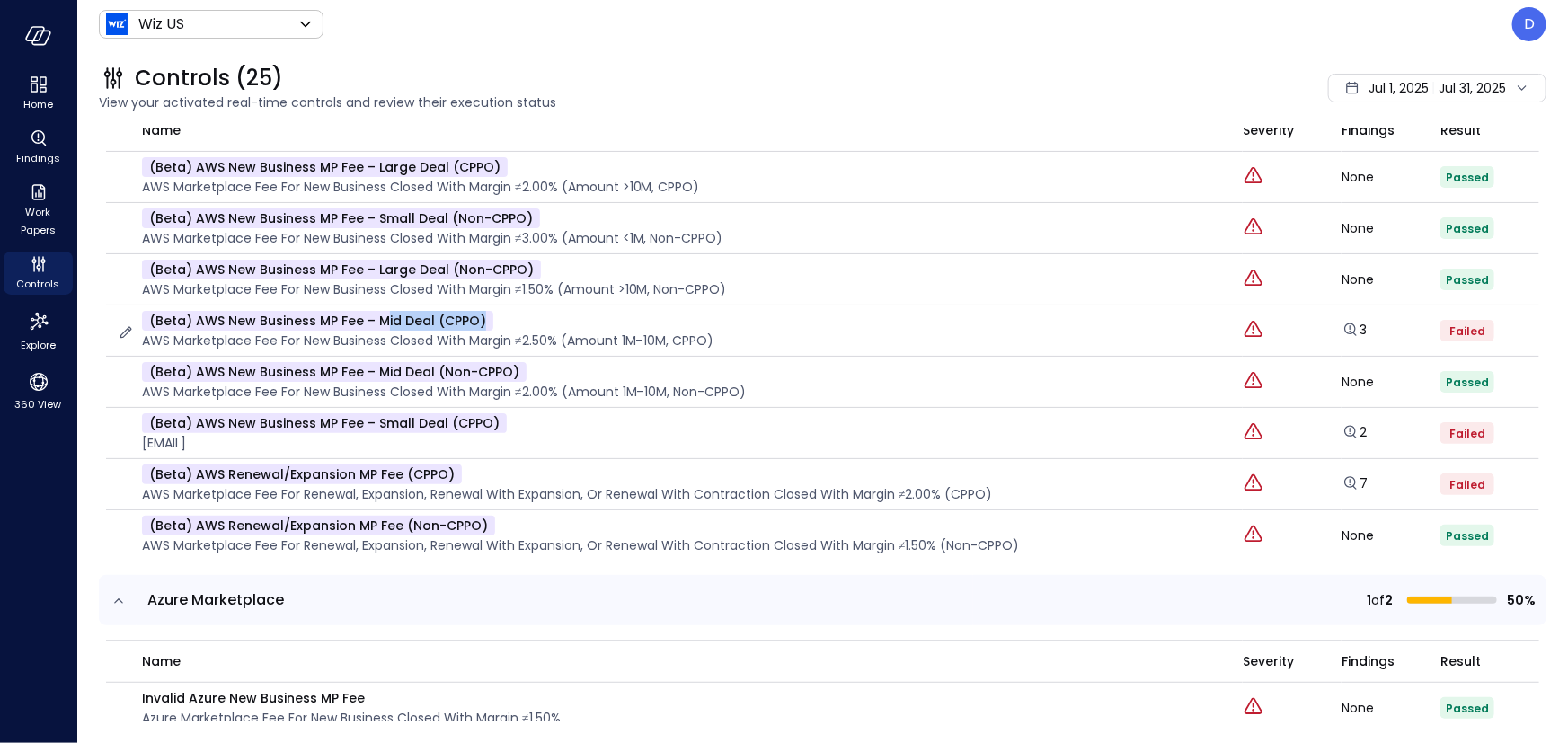 click on "(beta) AWS New Business MP Fee – Mid Deal (CPPO) AWS marketplace fee for new business closed with margin ≠2.50% (amount 1M–10M, CPPO)" at bounding box center (428, 331) 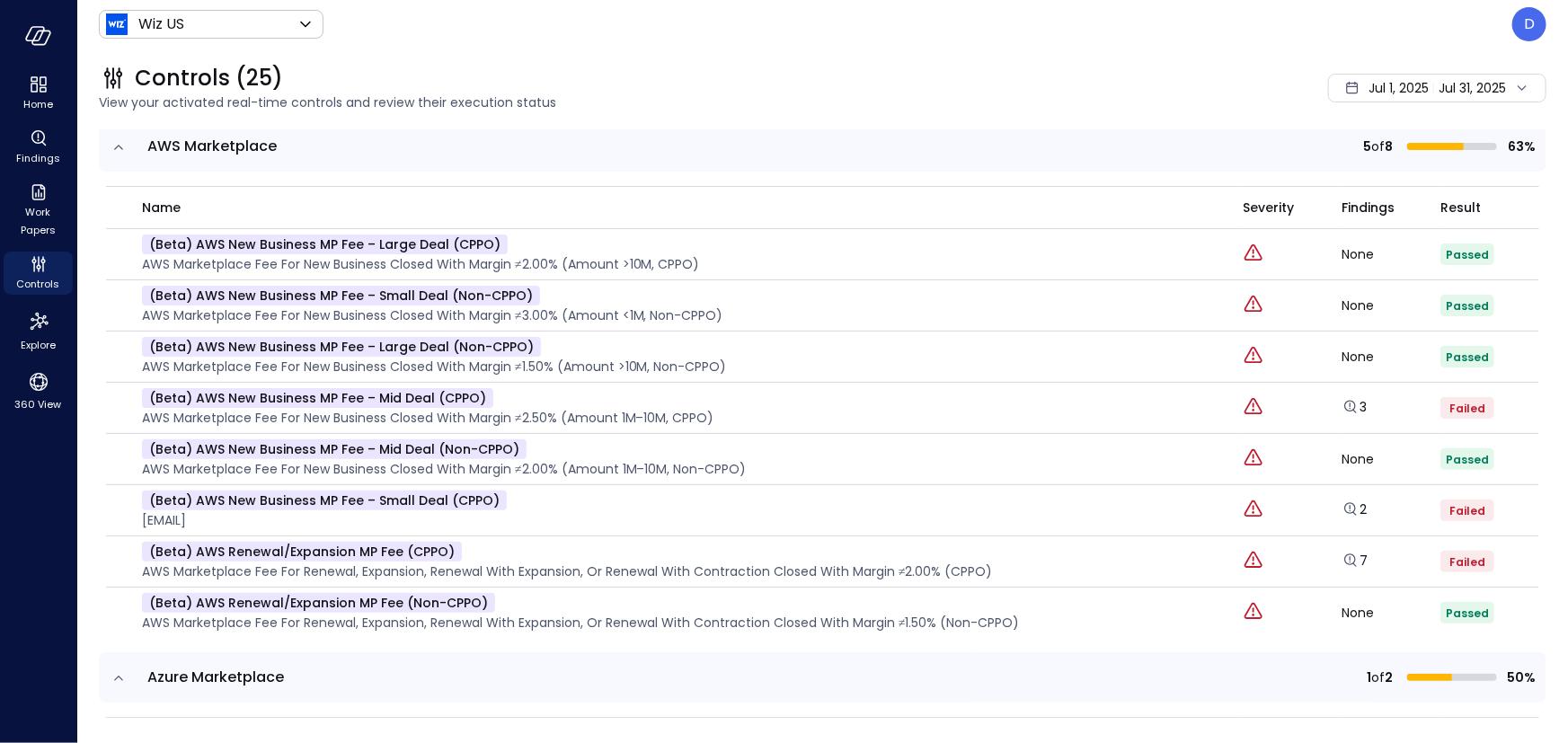 scroll, scrollTop: 181, scrollLeft: 0, axis: vertical 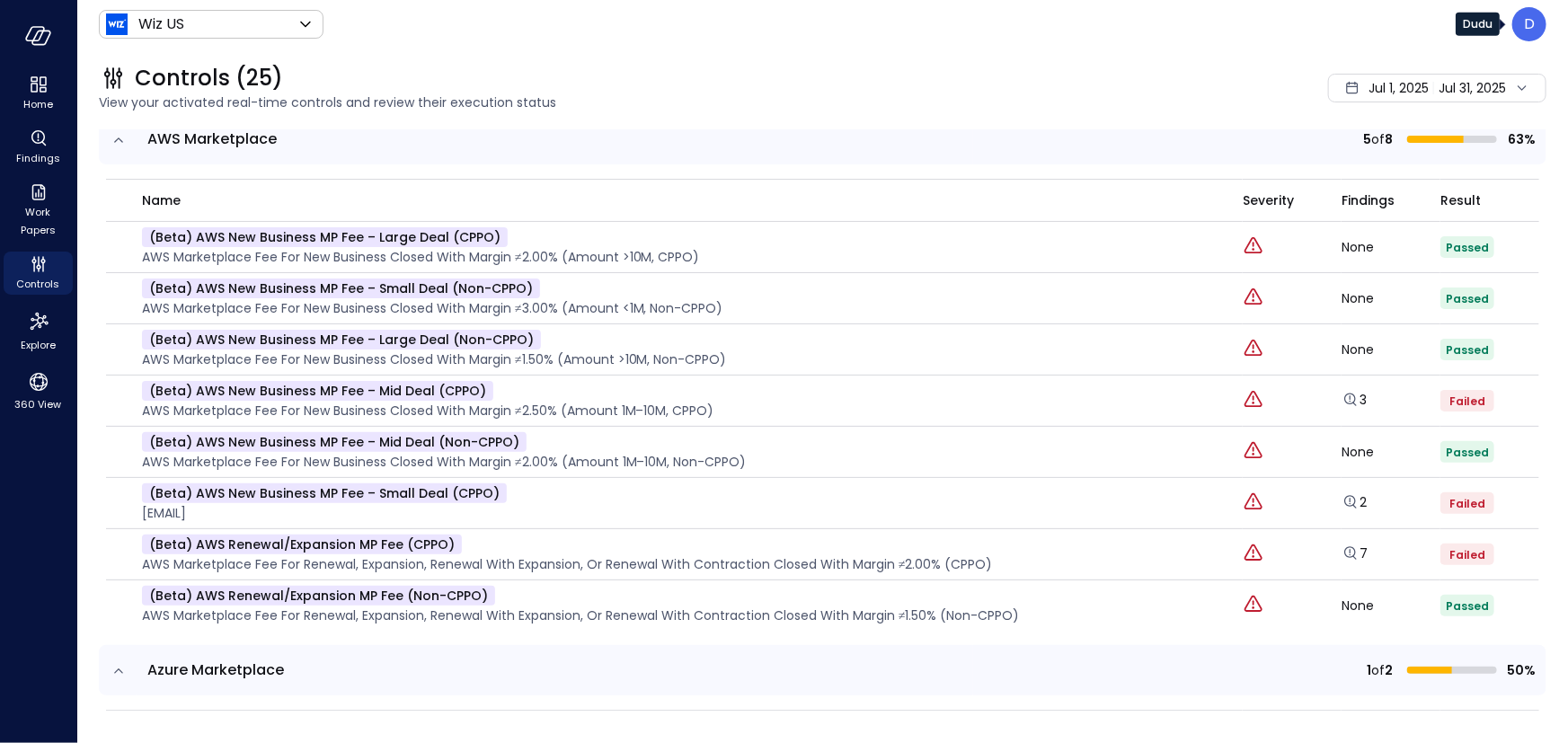 click on "D" at bounding box center [1529, 24] 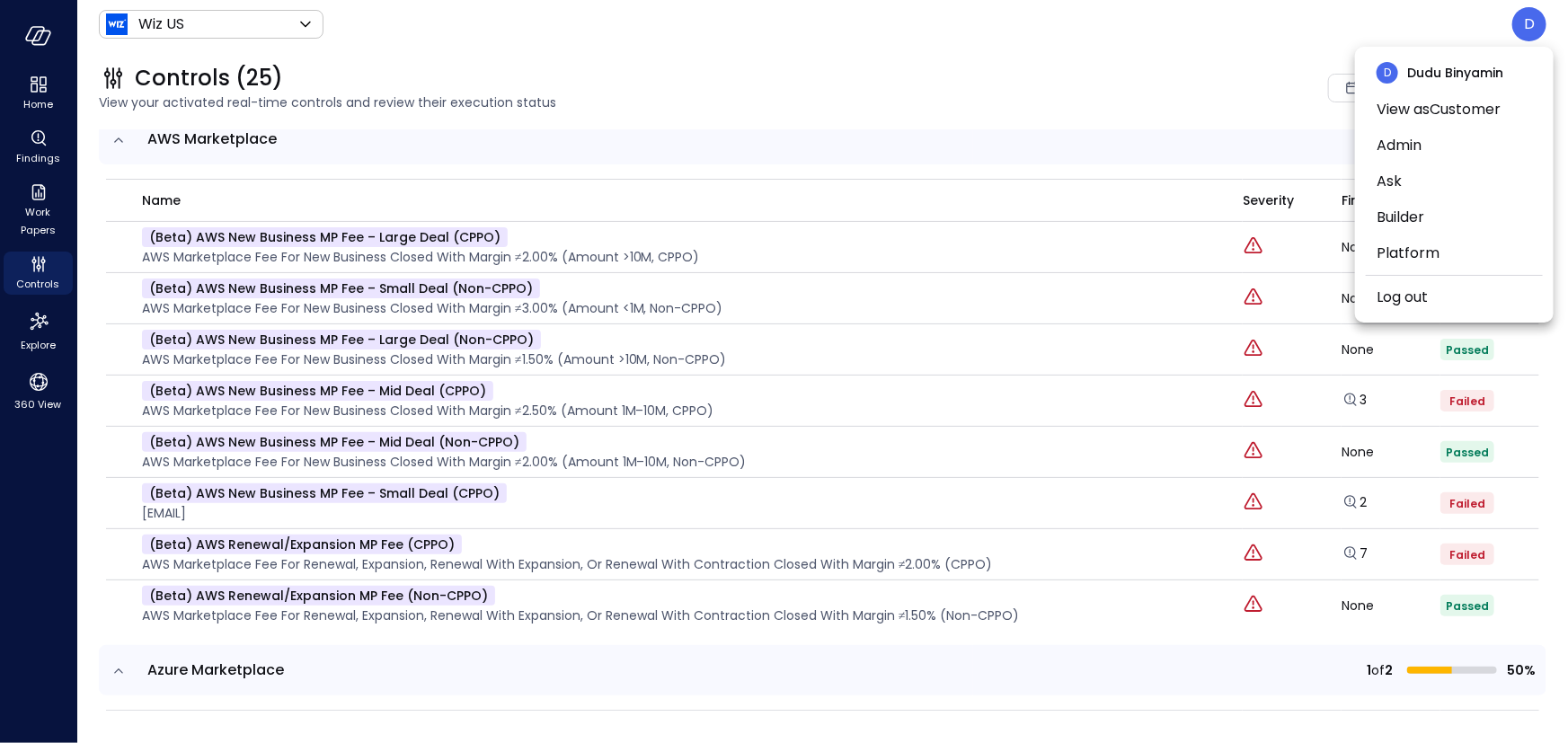click at bounding box center [784, 371] 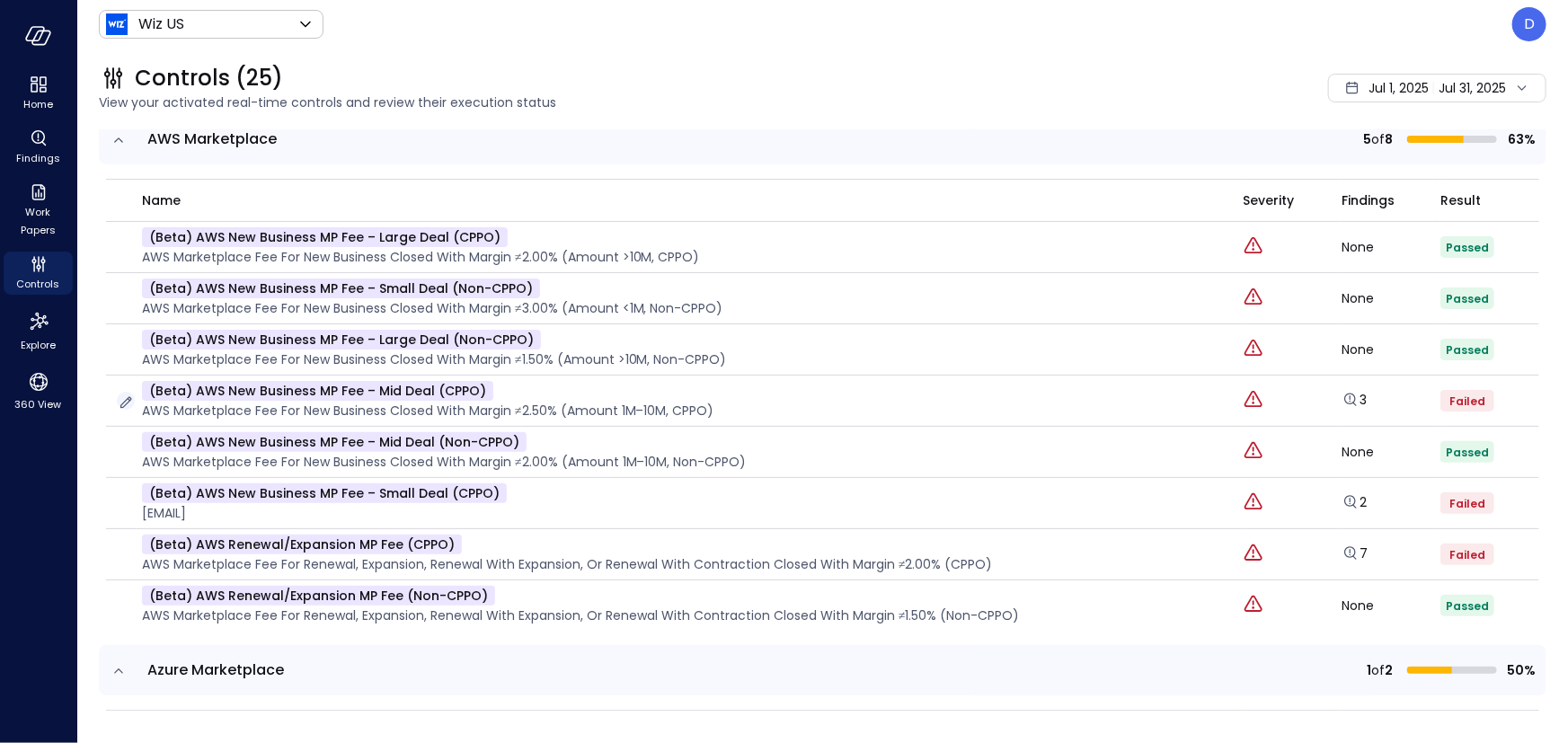 click 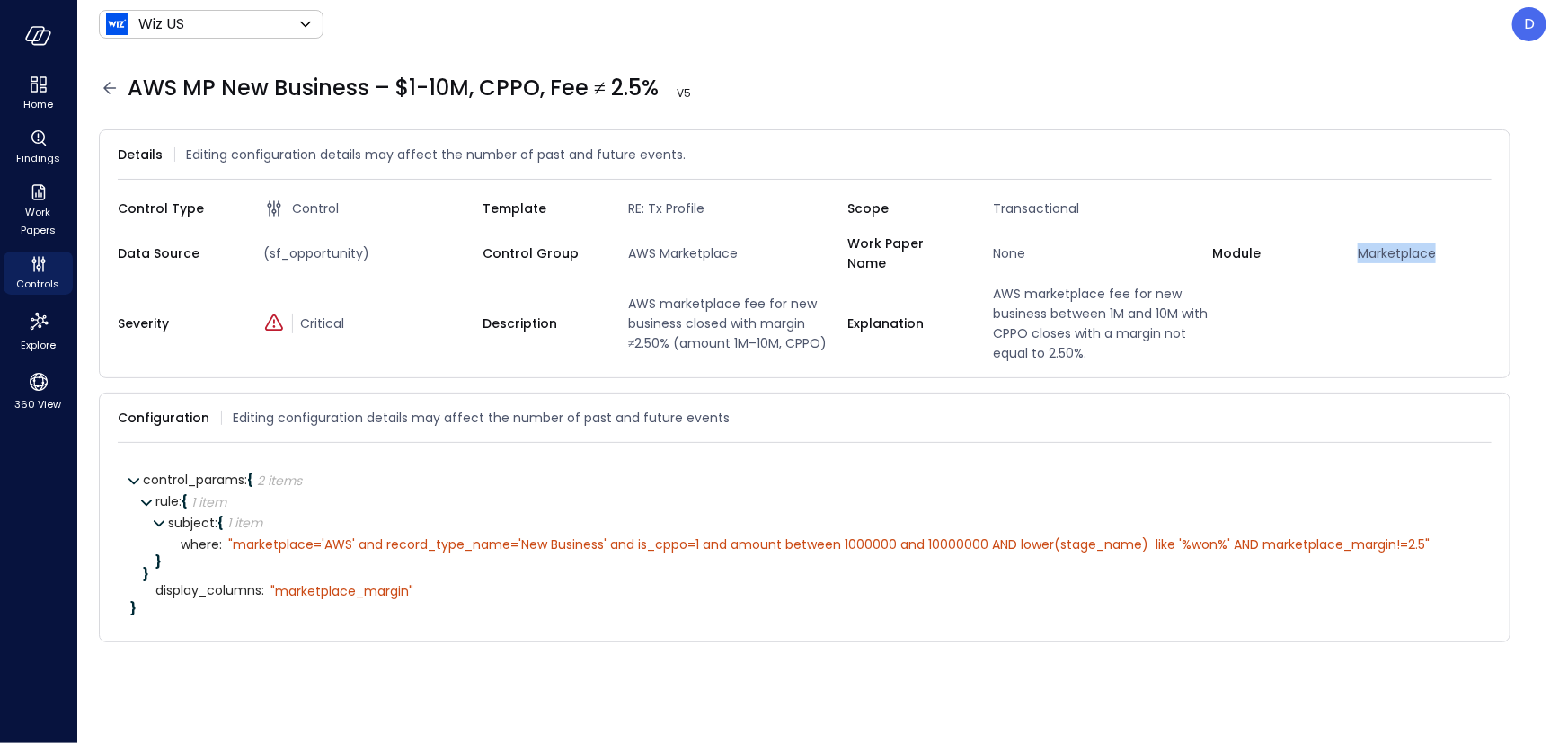 drag, startPoint x: 1339, startPoint y: 247, endPoint x: 1461, endPoint y: 247, distance: 122 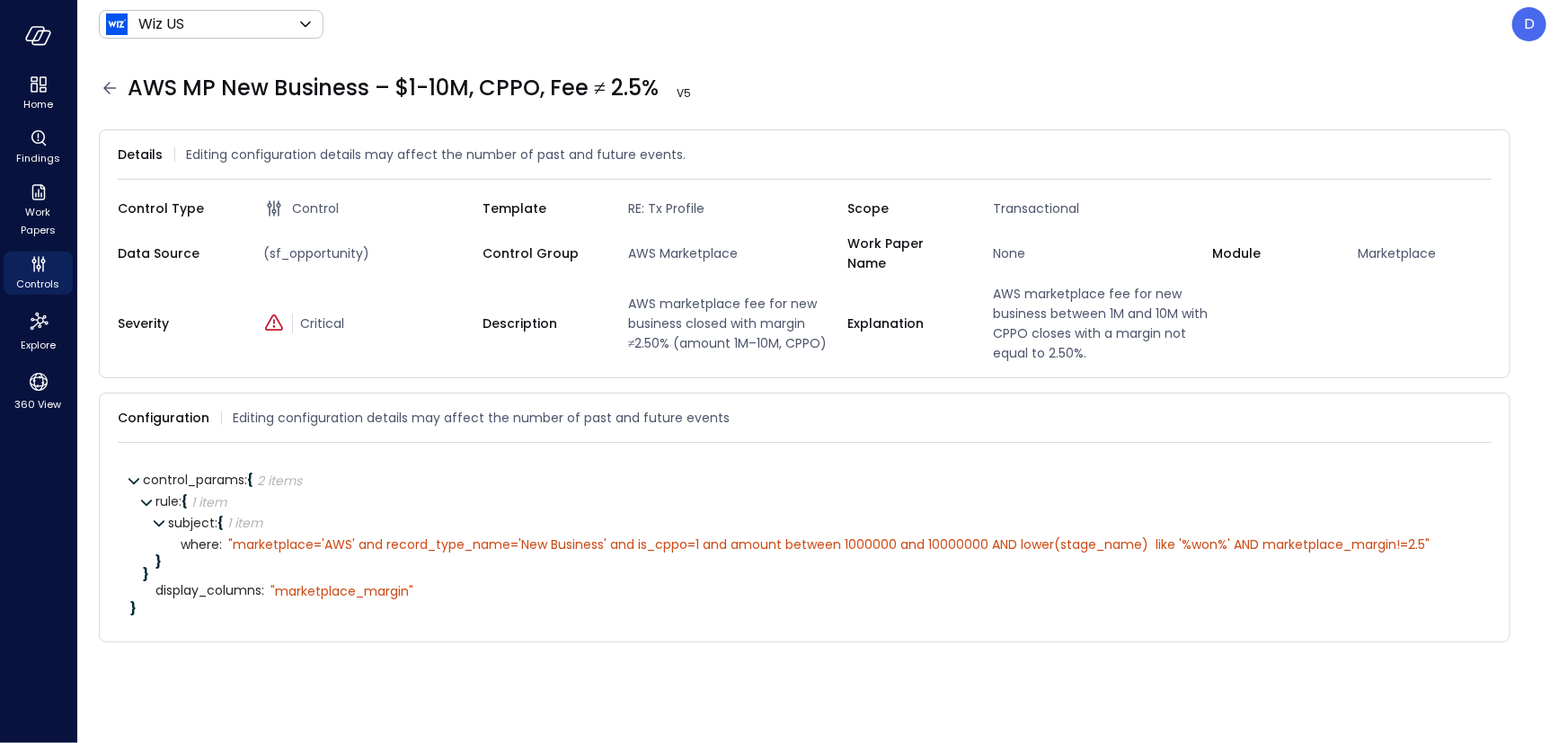 click 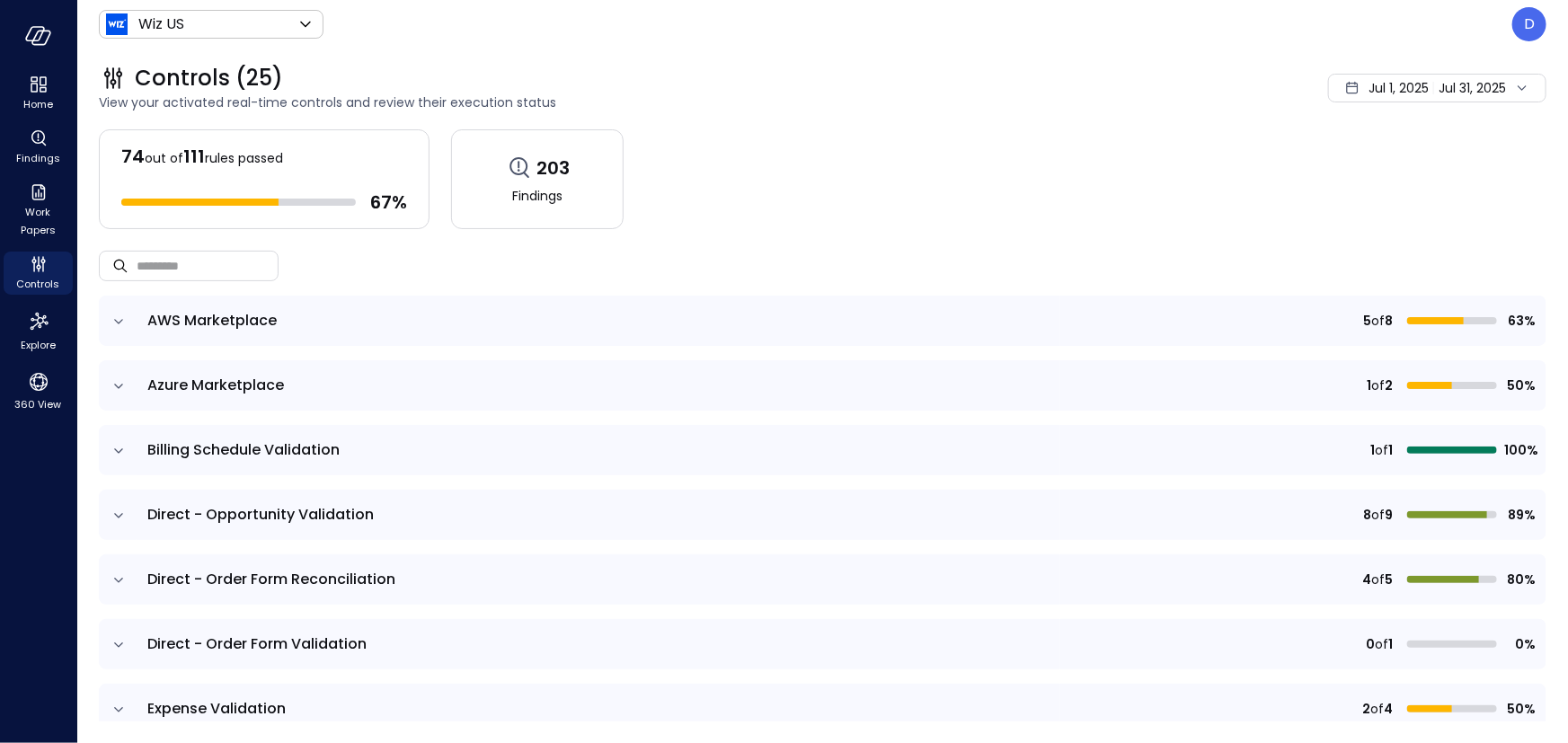 click 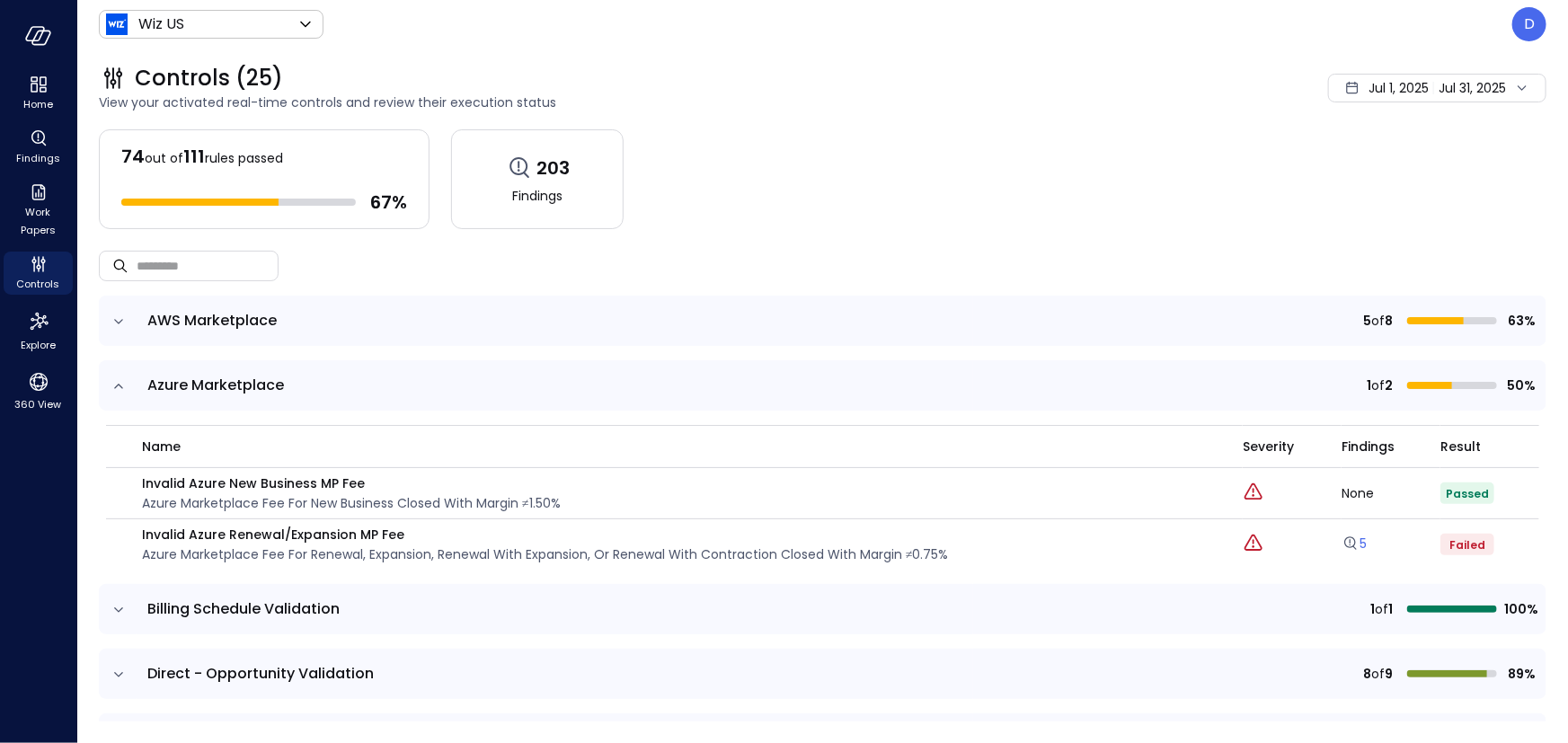 click on "5" at bounding box center [1354, 544] 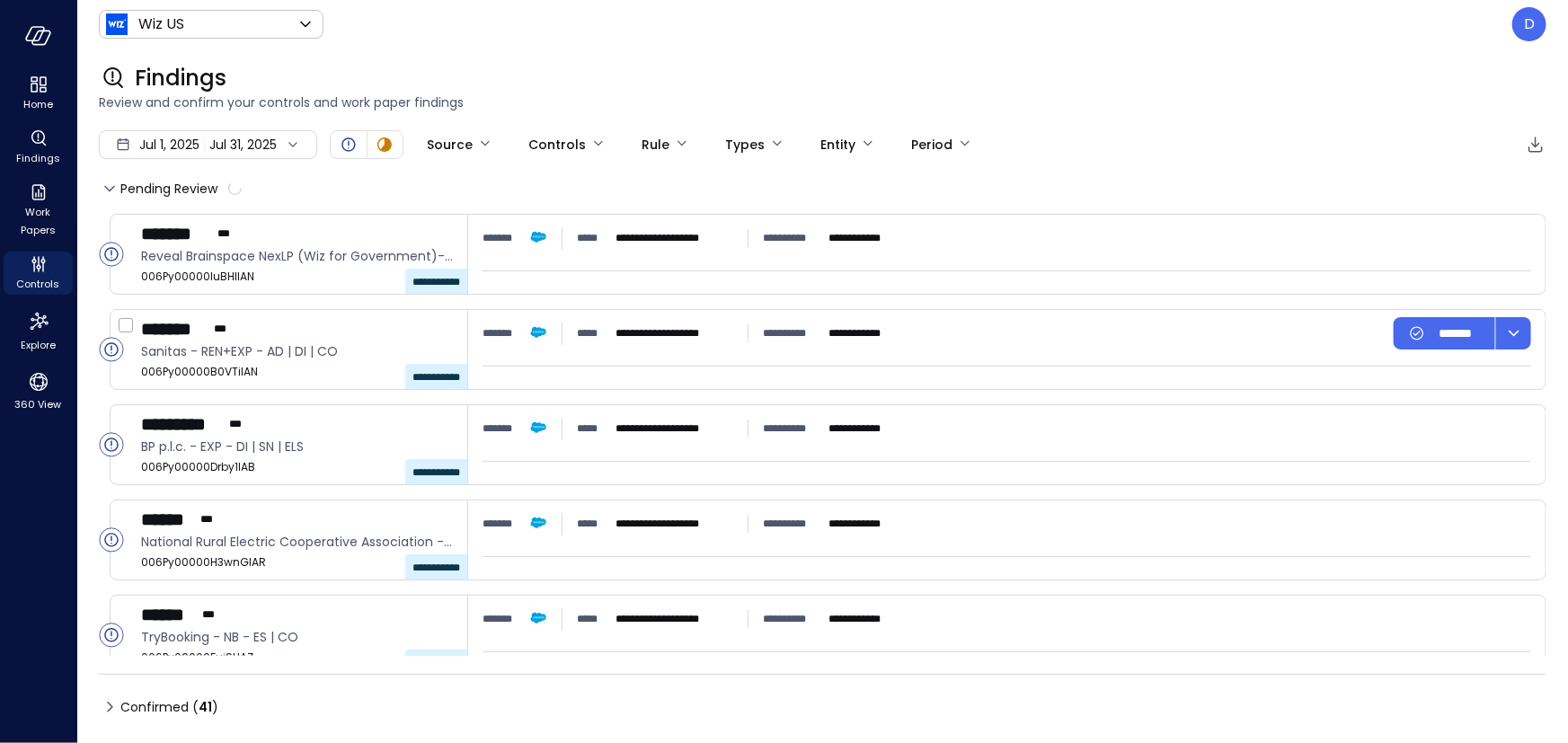 type on "****" 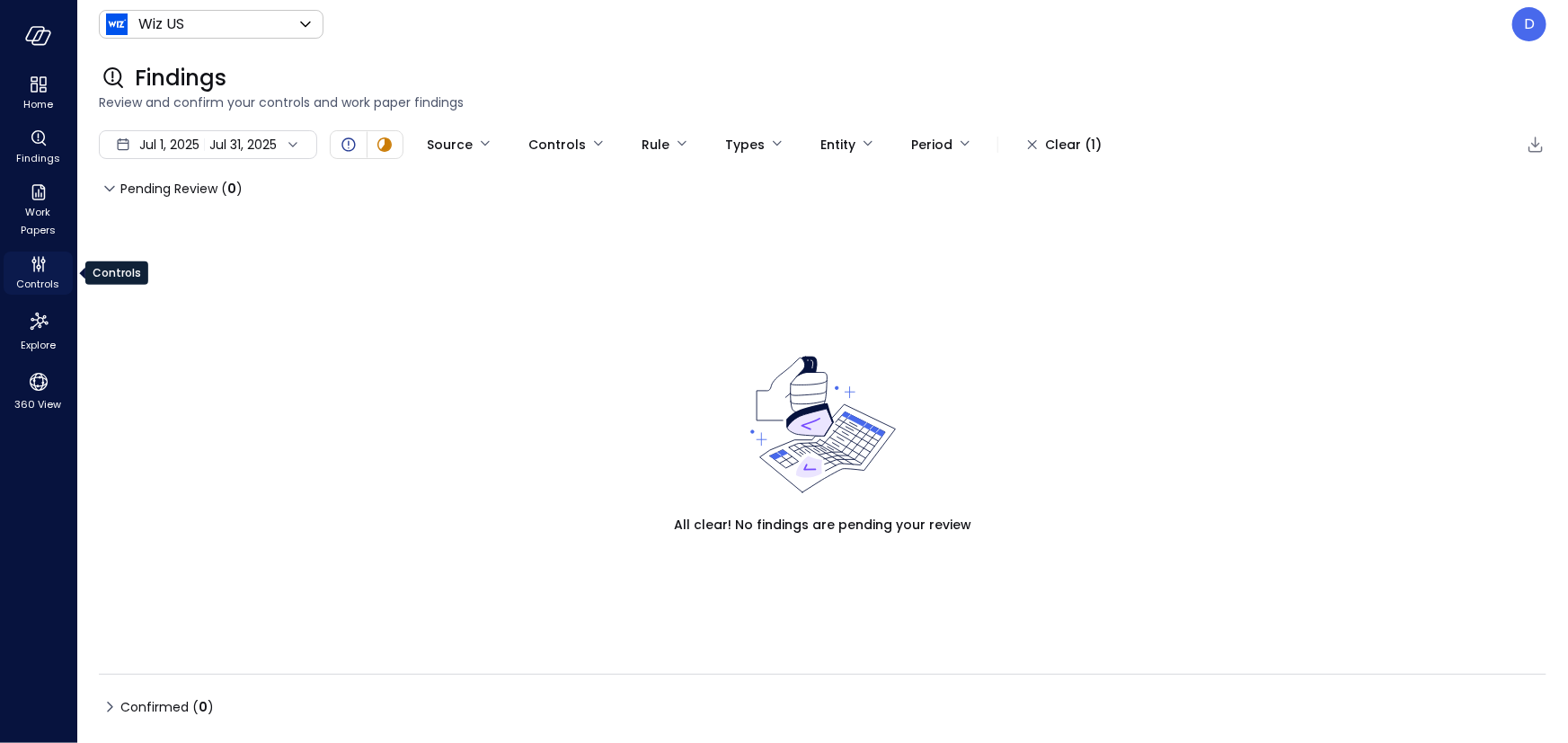 click 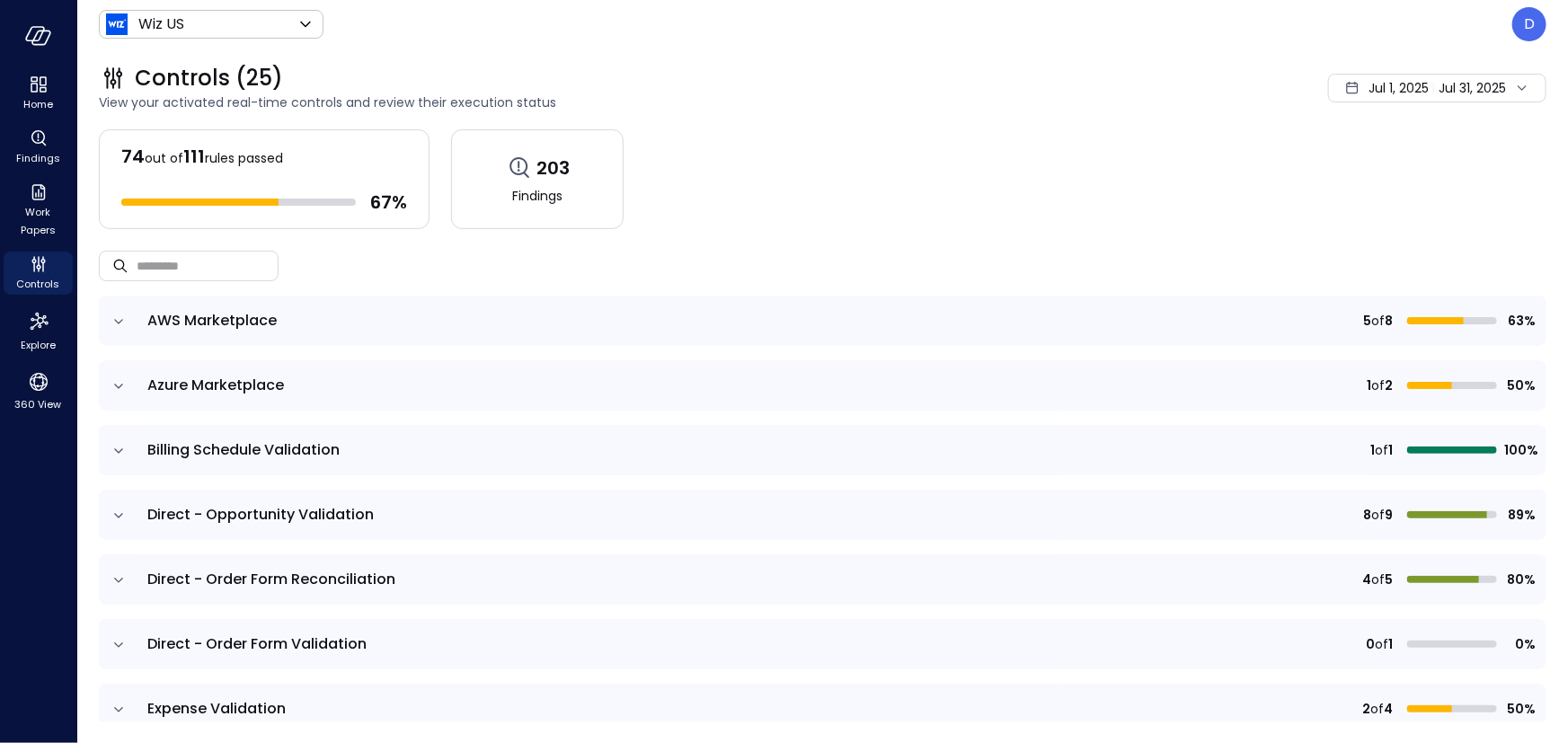 click on "Controls (25)" at bounding box center [602, 78] 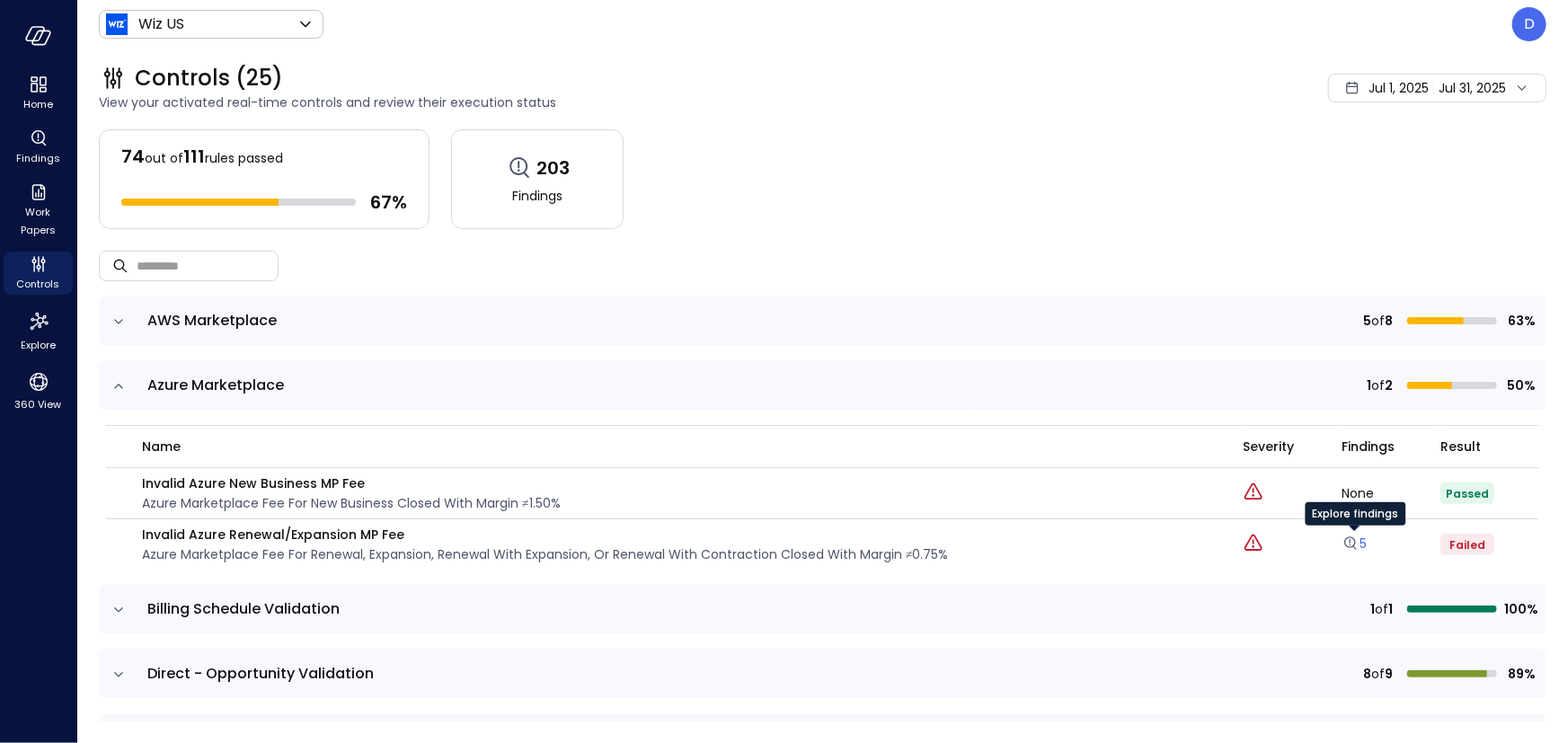 click on "5" at bounding box center (1354, 544) 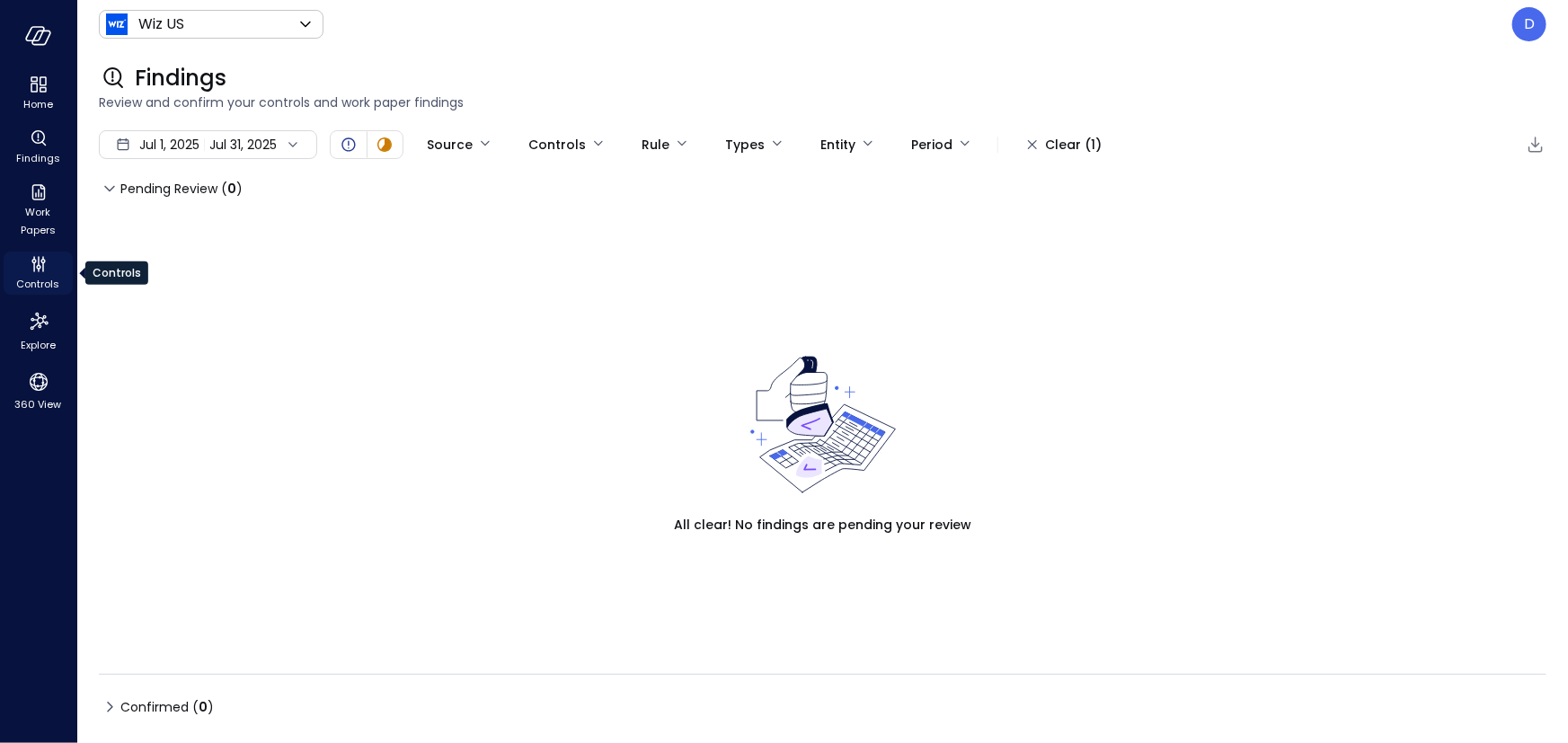 click on "Controls" at bounding box center [39, 284] 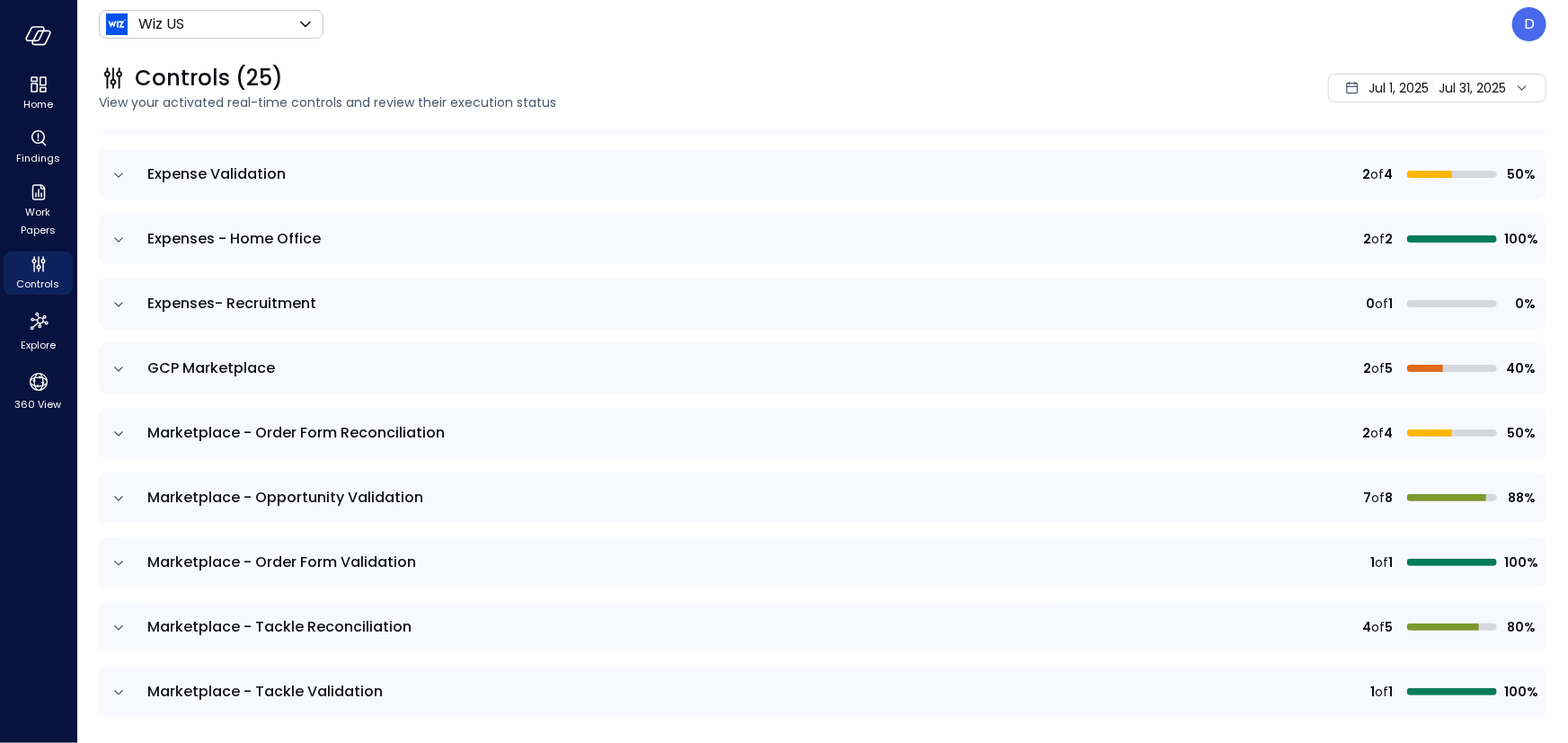 scroll, scrollTop: 540, scrollLeft: 0, axis: vertical 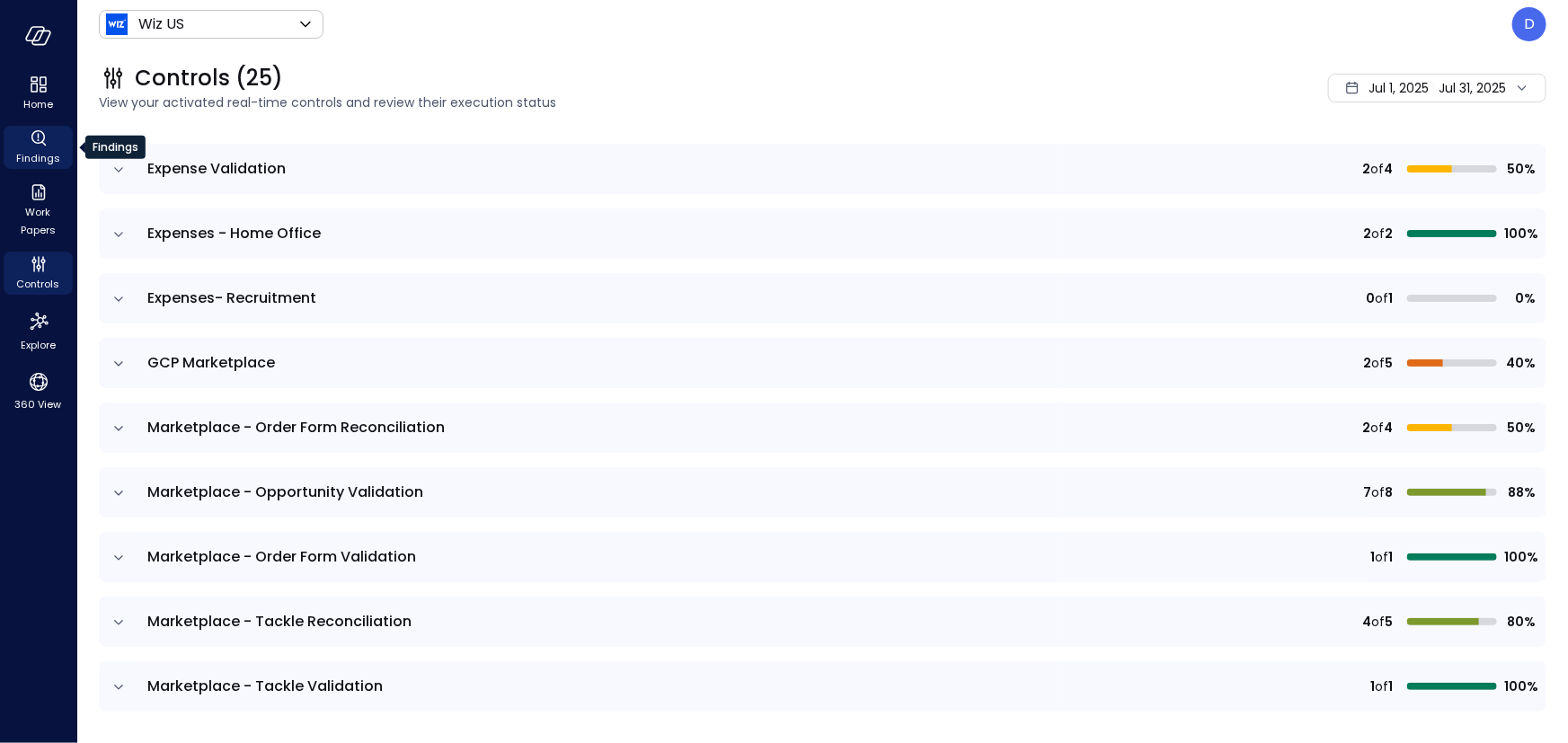 click 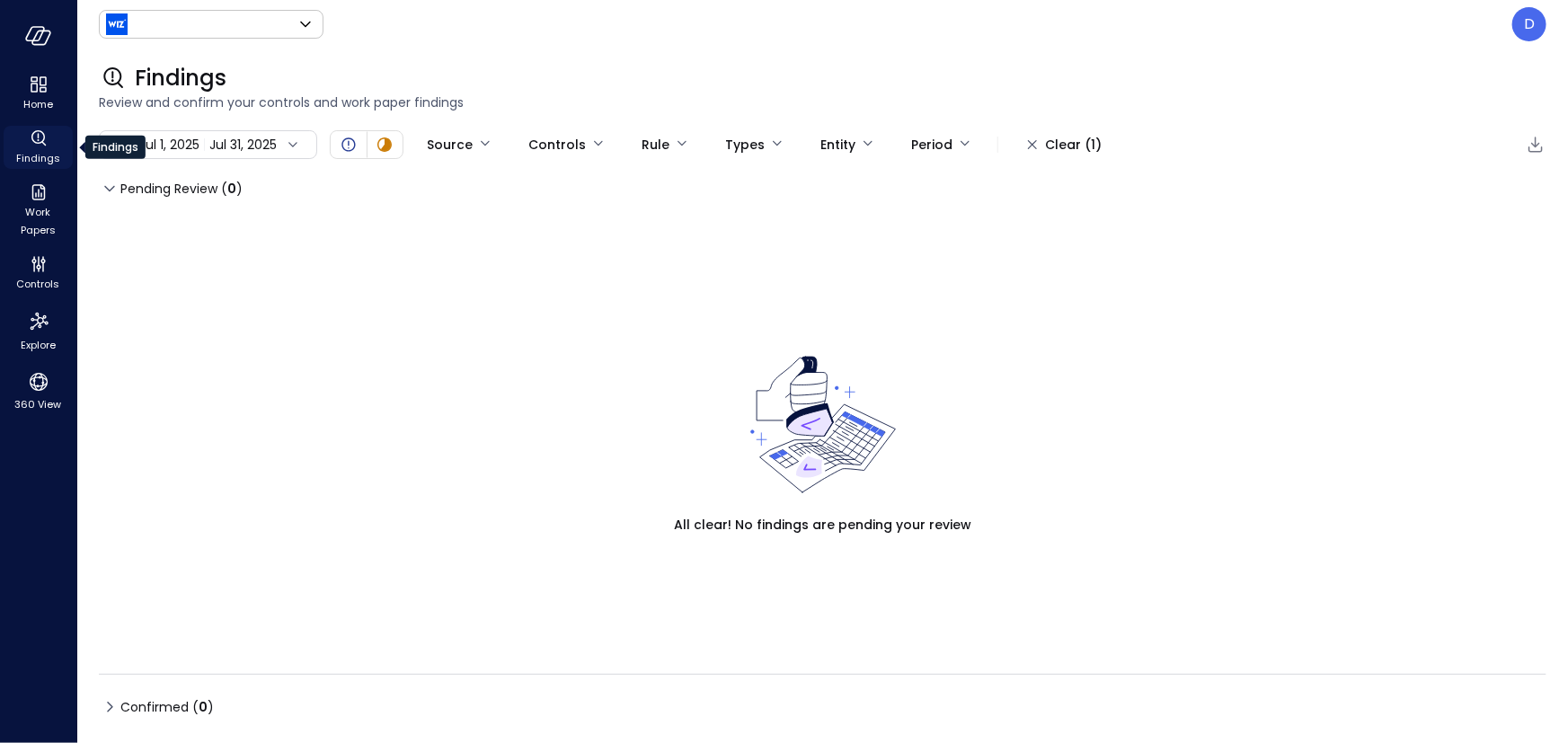 type on "******" 